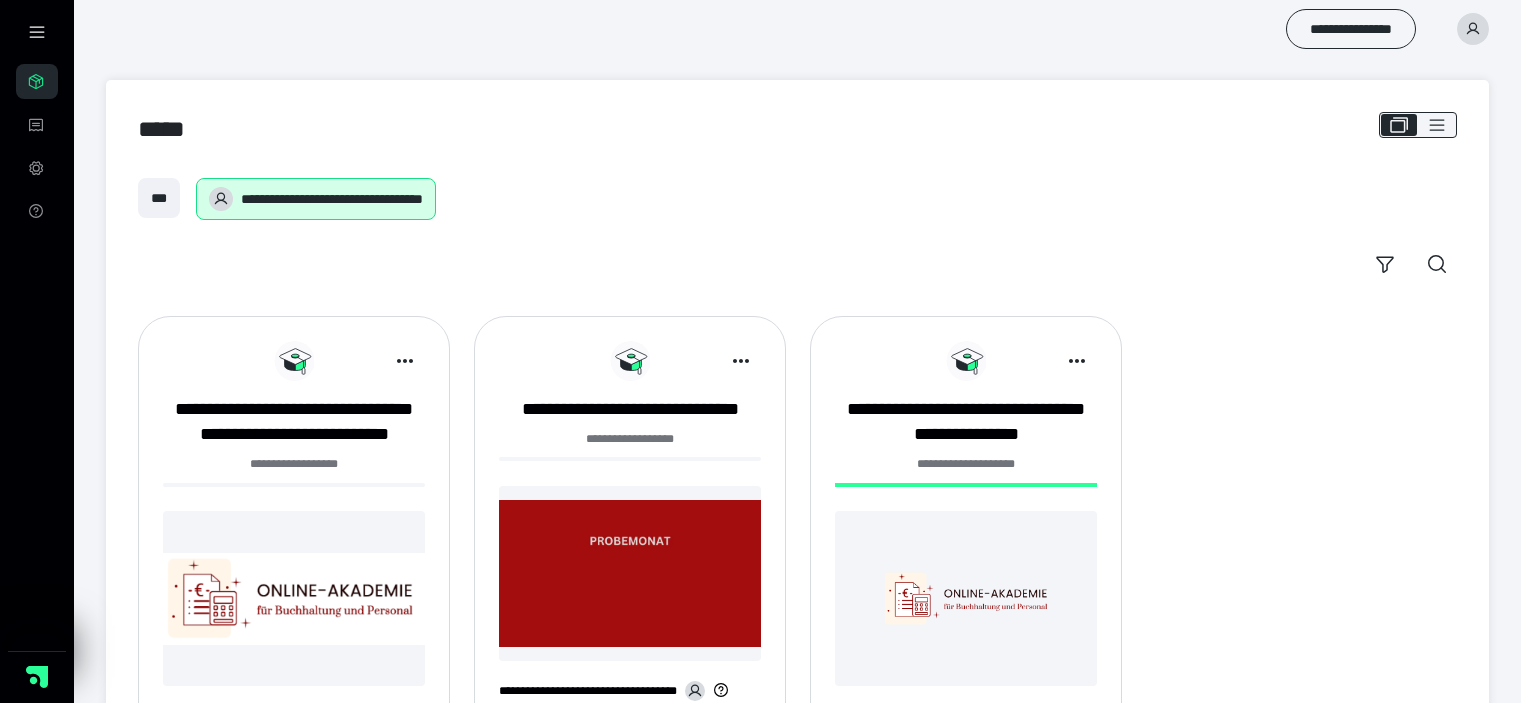scroll, scrollTop: 0, scrollLeft: 0, axis: both 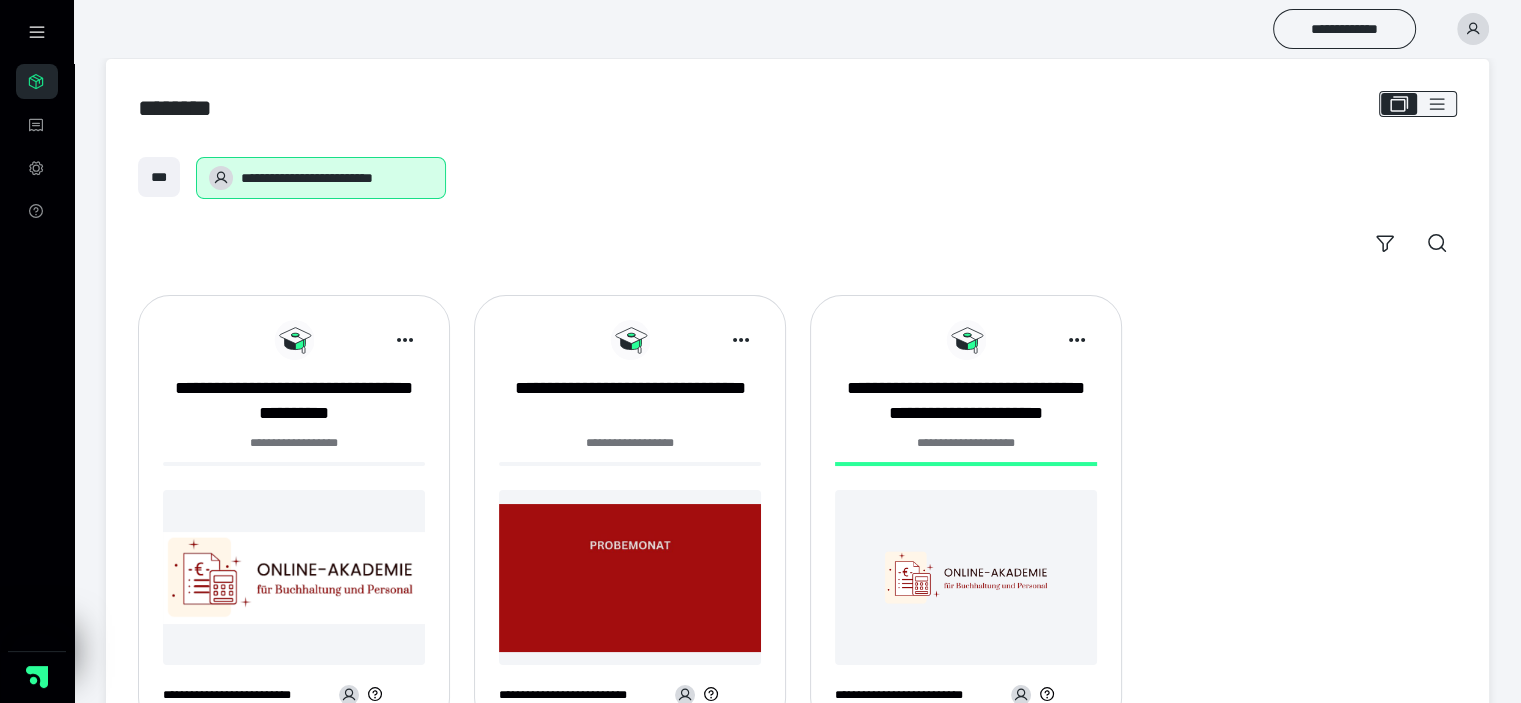 click on "**********" at bounding box center (797, 210) 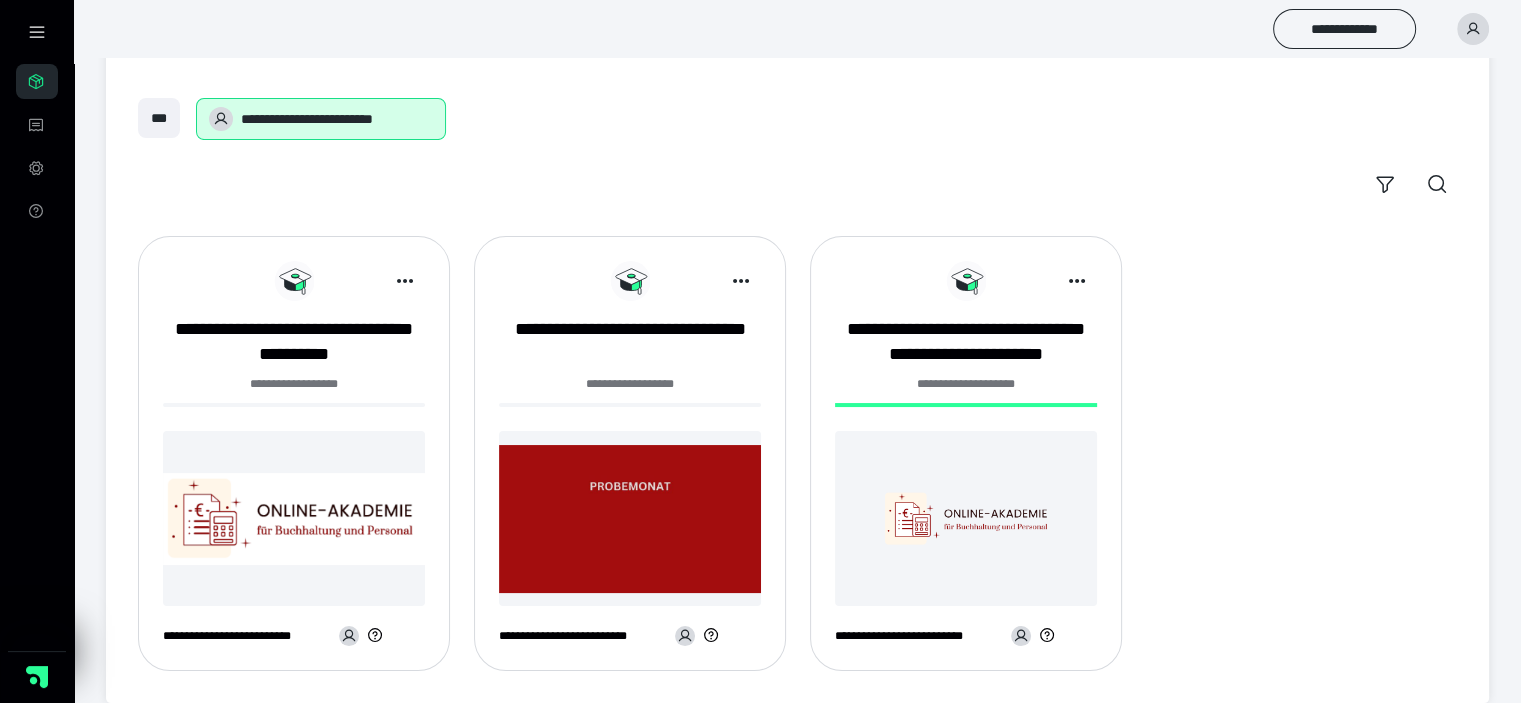 scroll, scrollTop: 103, scrollLeft: 0, axis: vertical 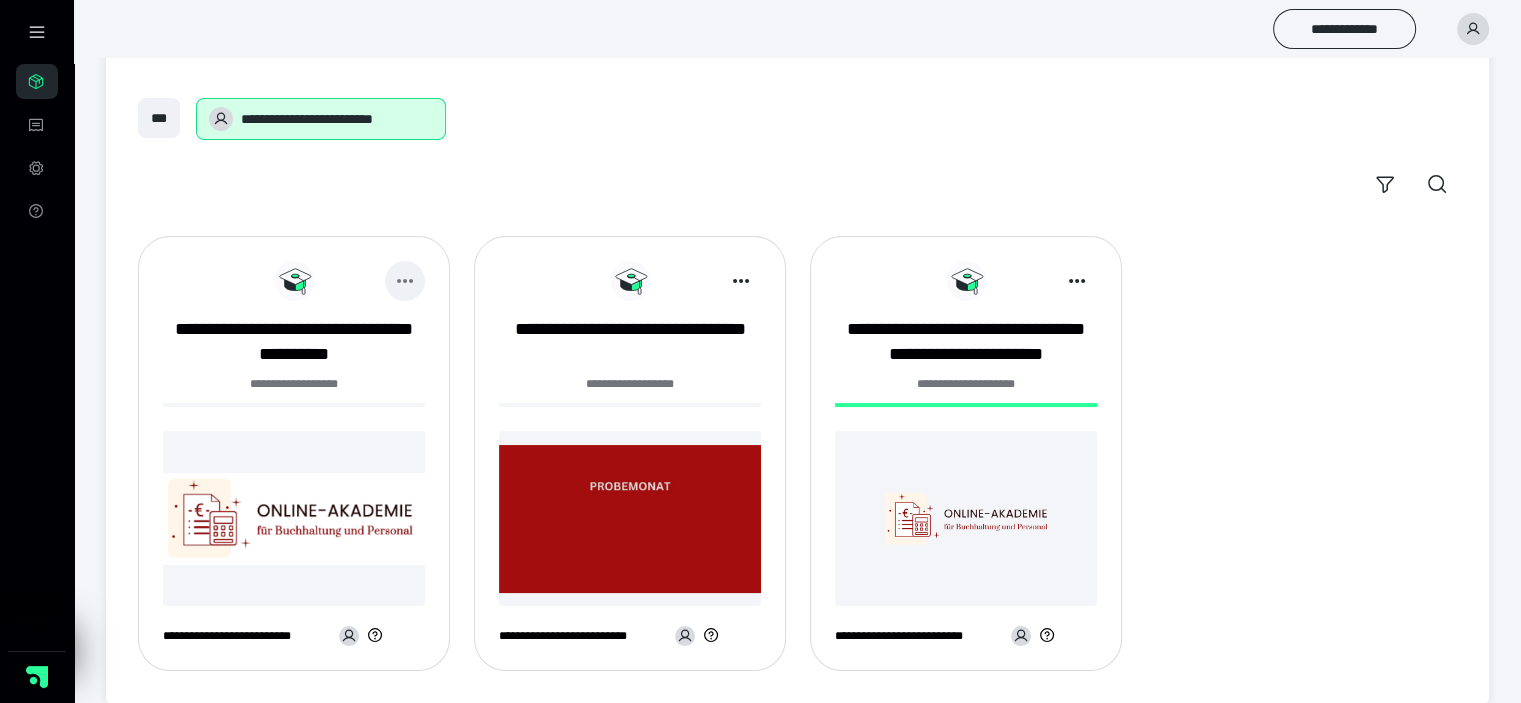 click 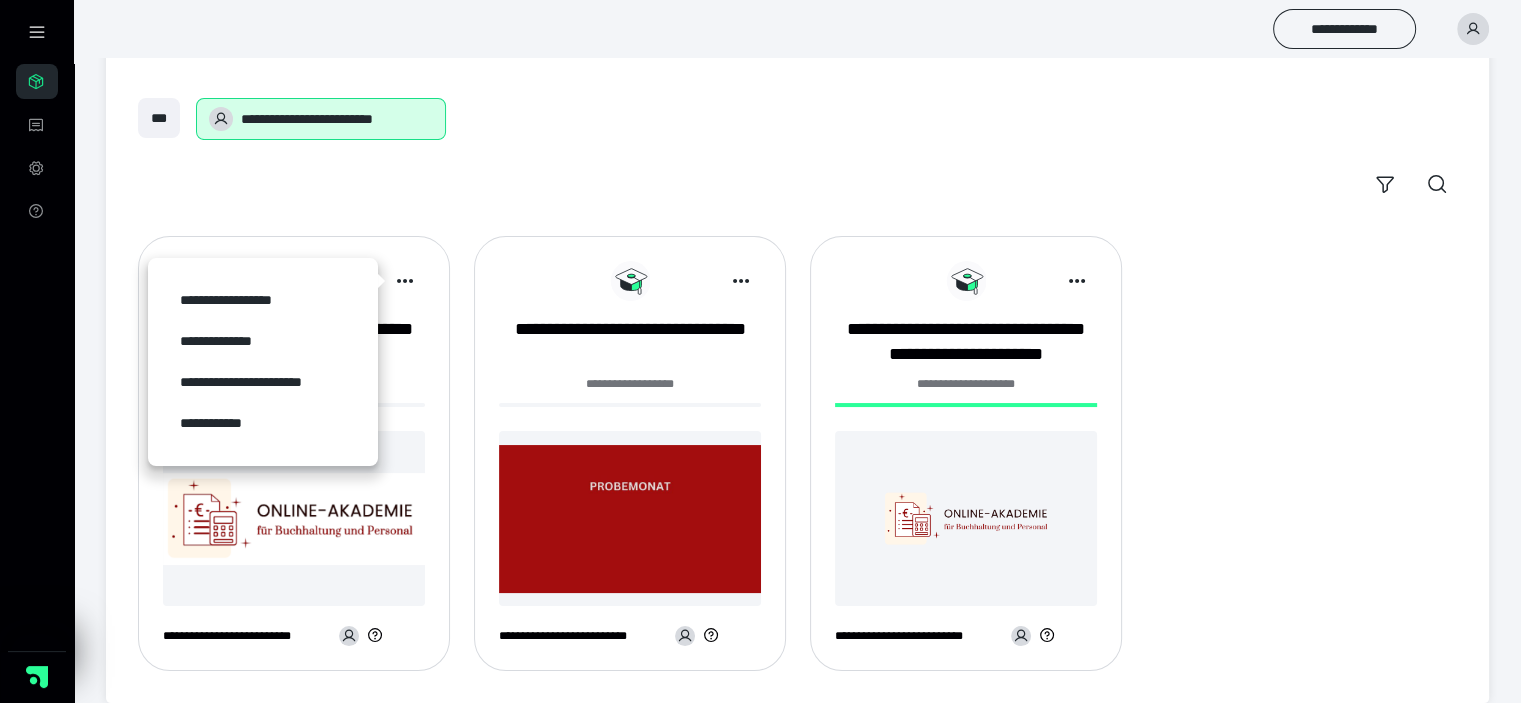 click on "**********" at bounding box center [294, 342] 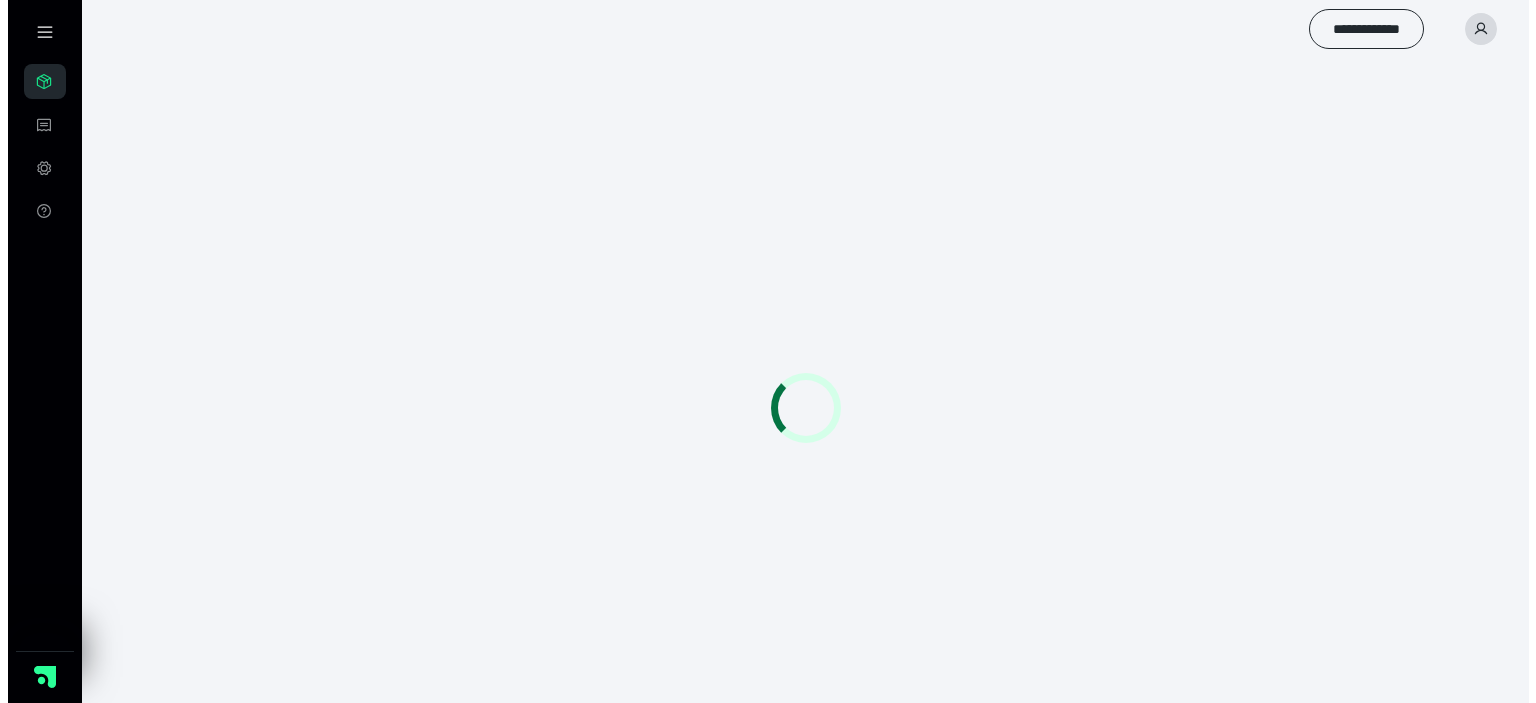 scroll, scrollTop: 0, scrollLeft: 0, axis: both 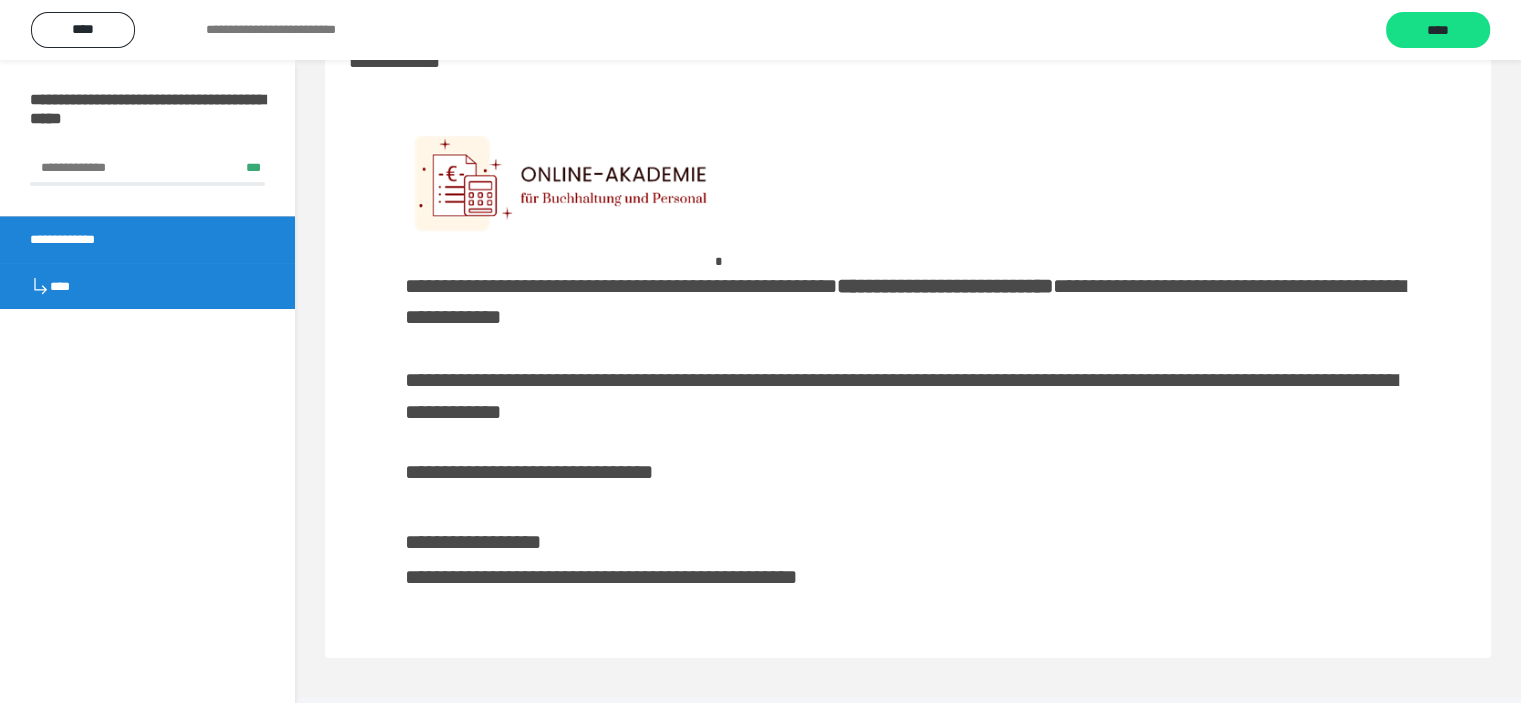 click on "****" at bounding box center (1438, 31) 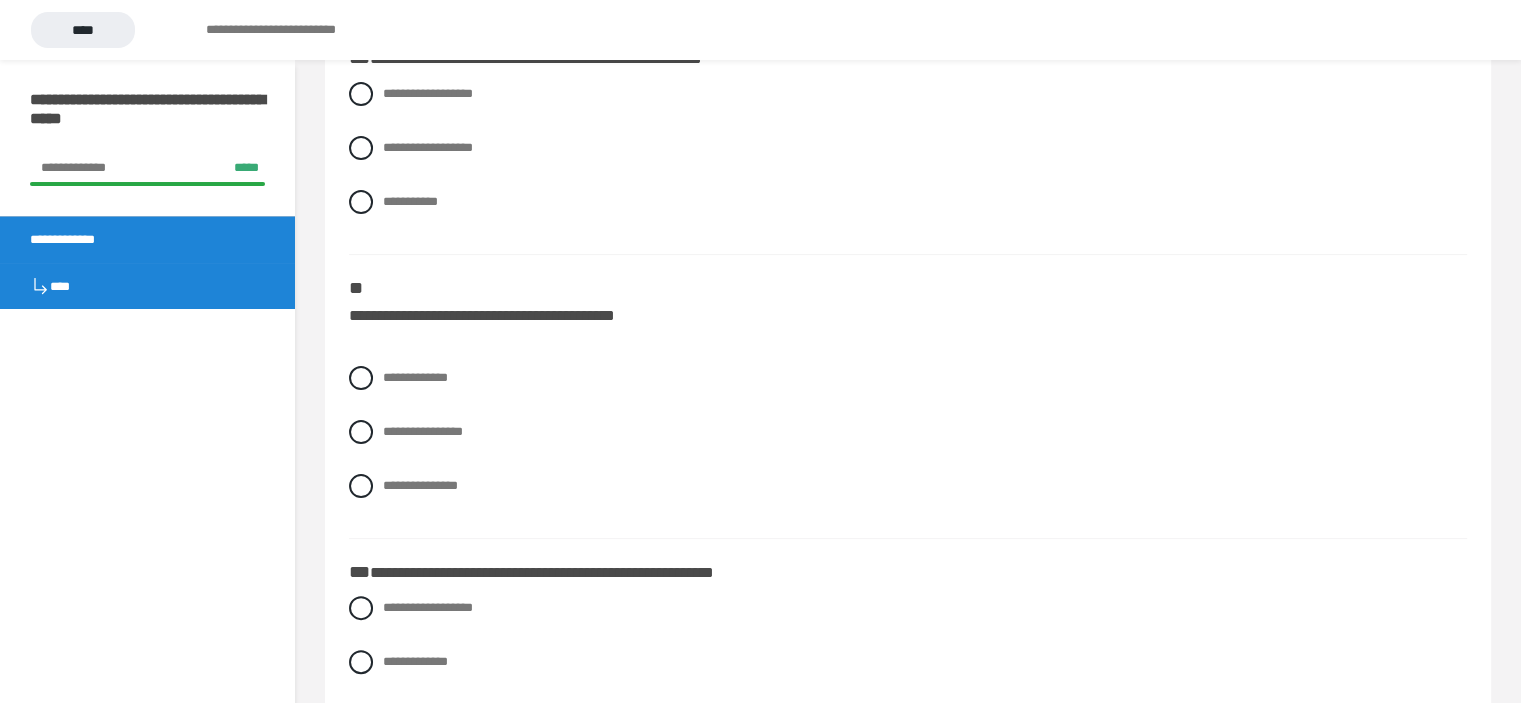 scroll, scrollTop: 500, scrollLeft: 0, axis: vertical 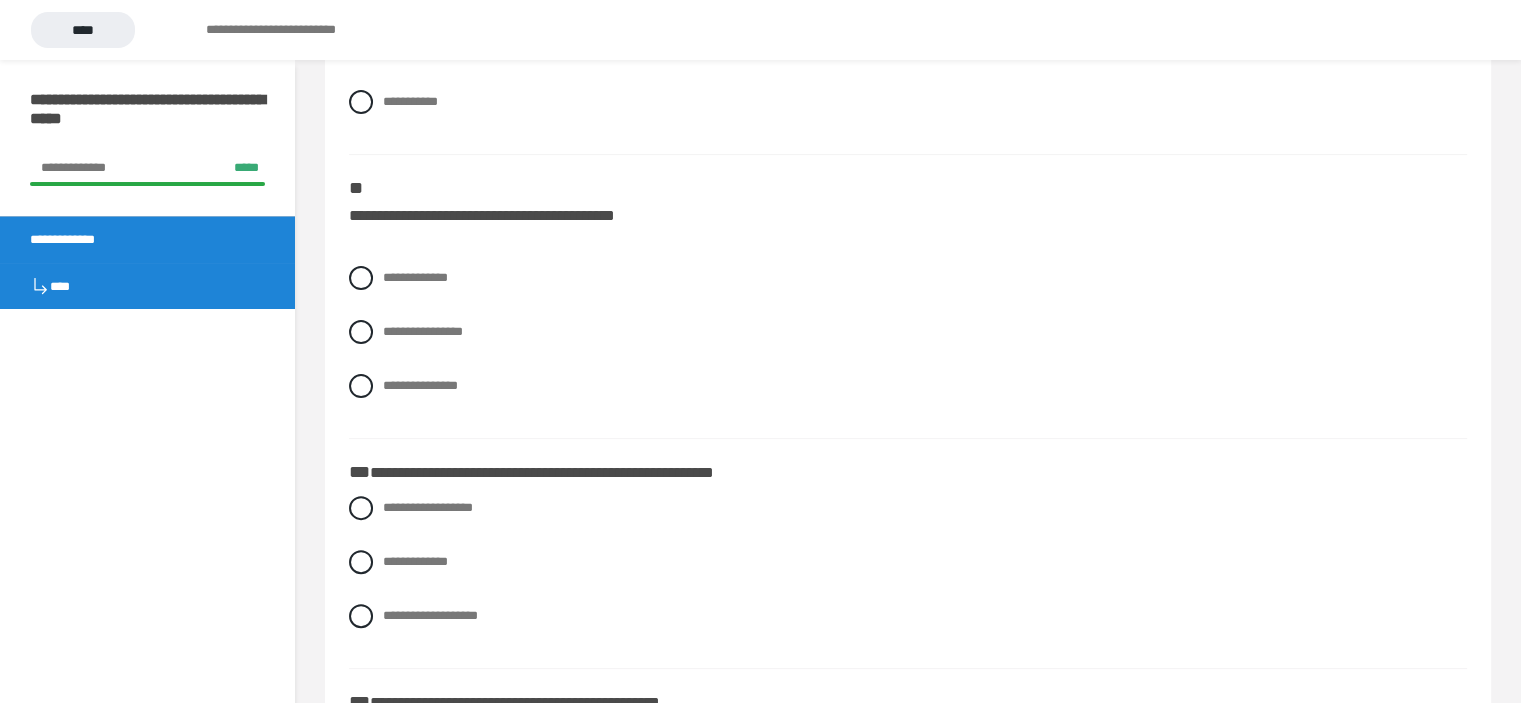 click on "**********" at bounding box center [420, 385] 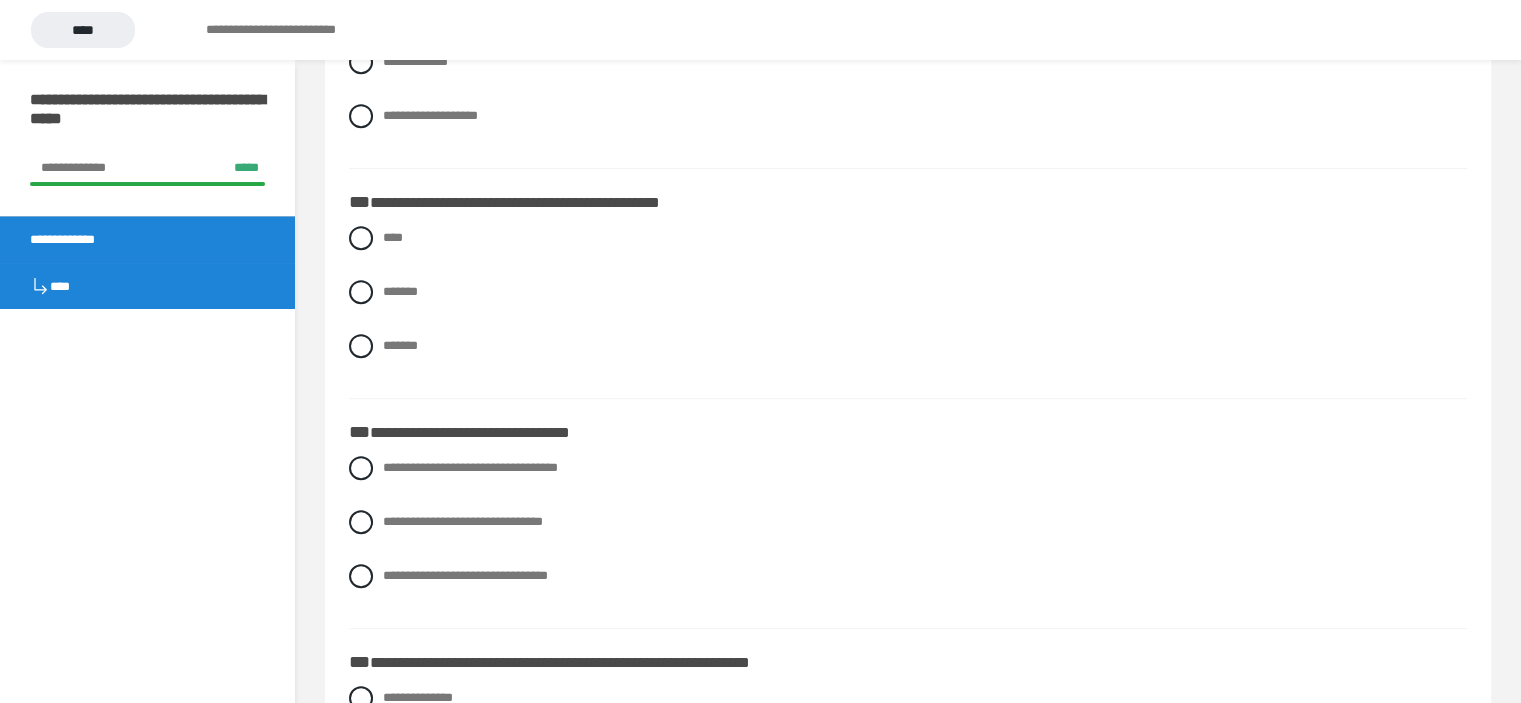 scroll, scrollTop: 1100, scrollLeft: 0, axis: vertical 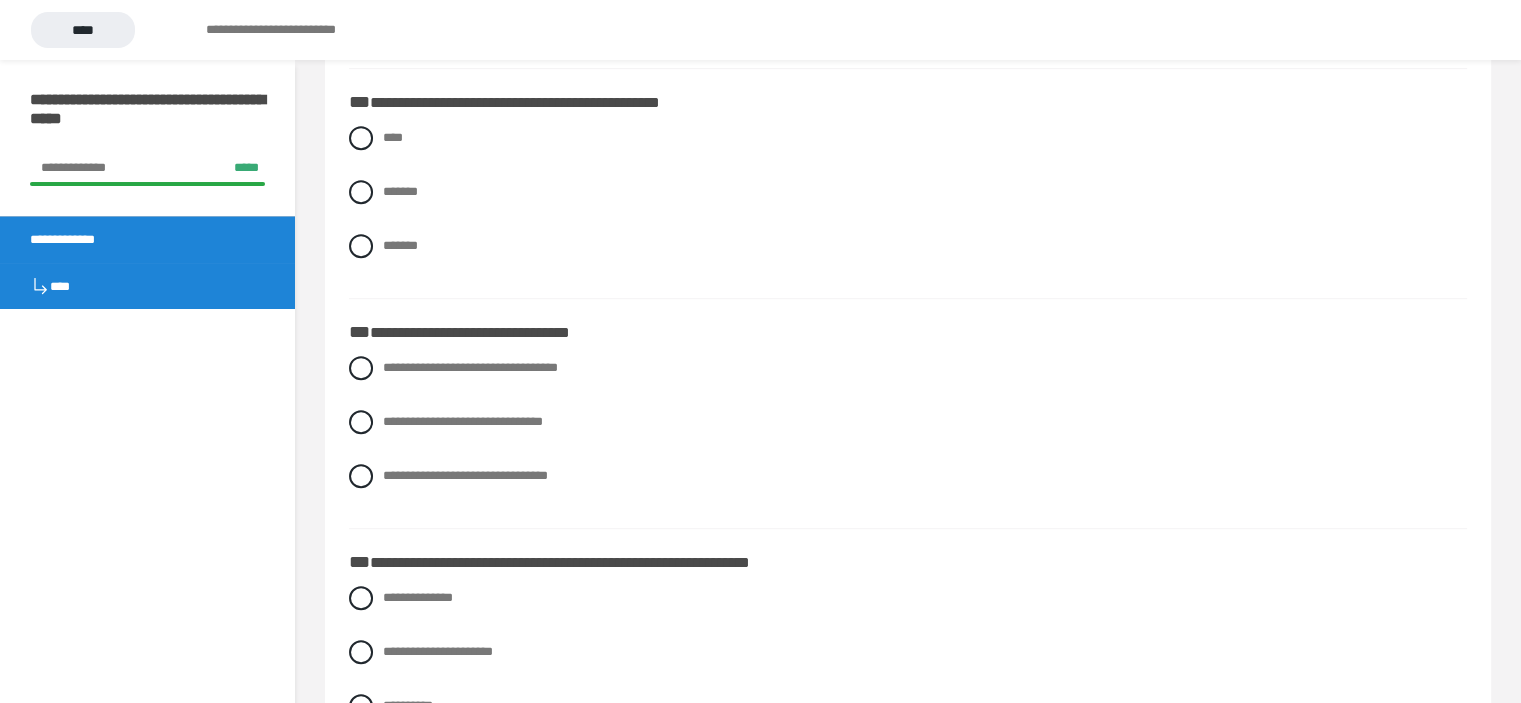 click on "**********" at bounding box center (463, 421) 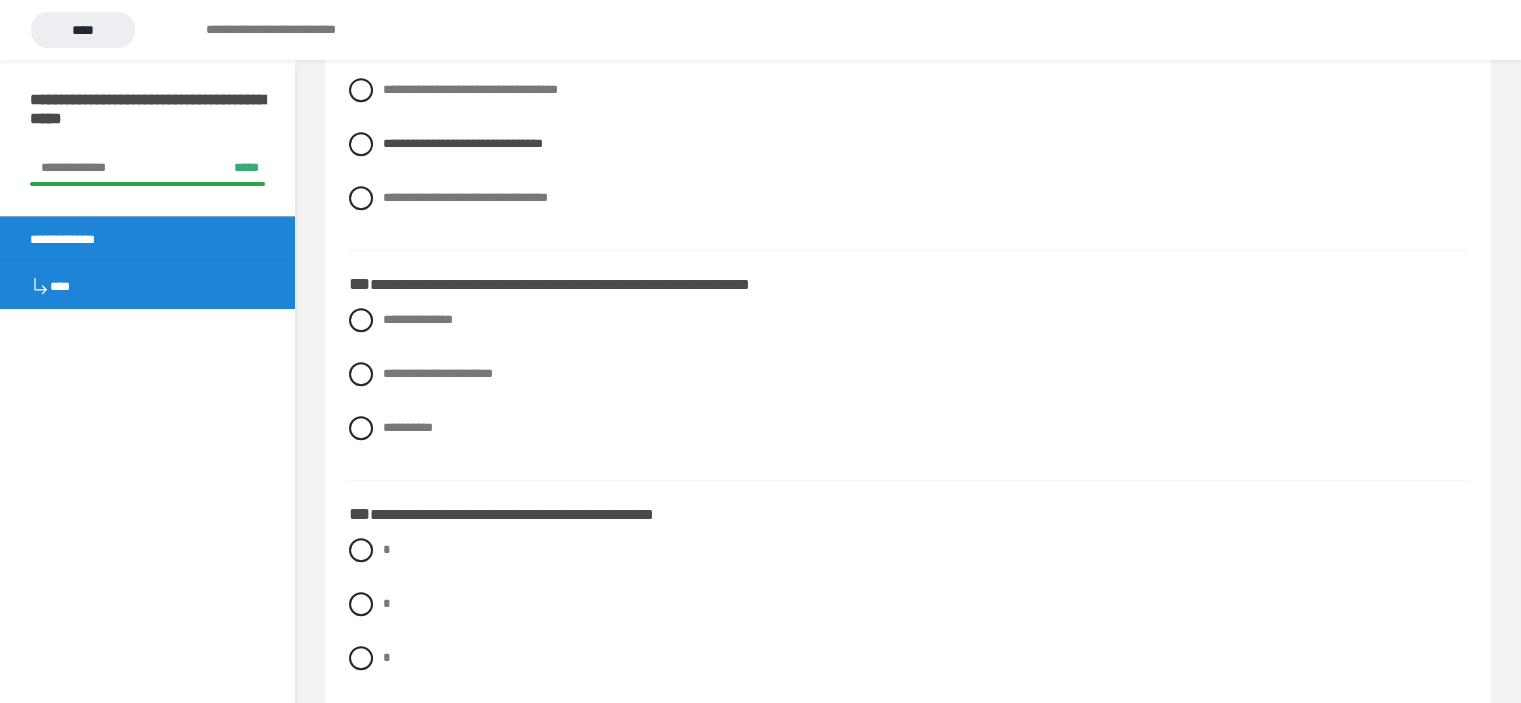 scroll, scrollTop: 1400, scrollLeft: 0, axis: vertical 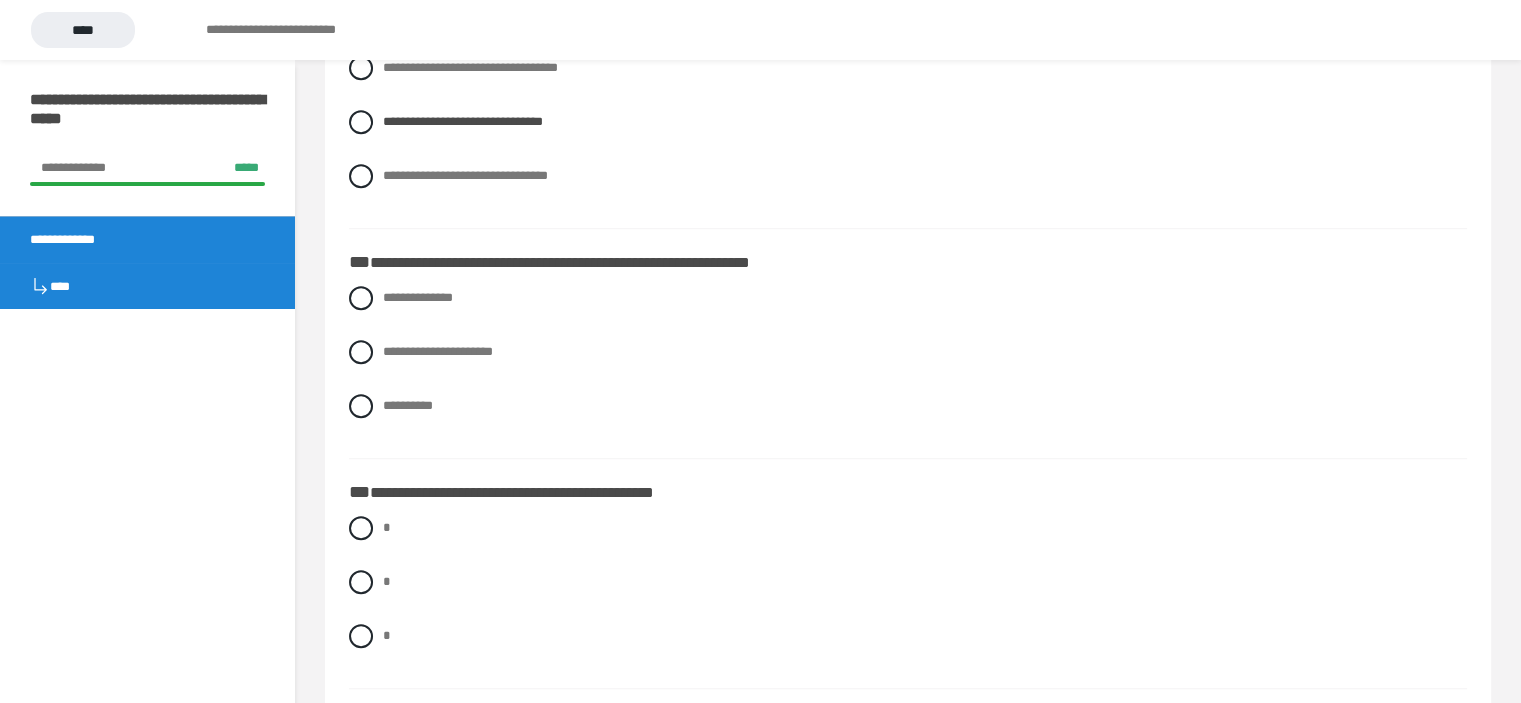click on "**********" at bounding box center (408, 405) 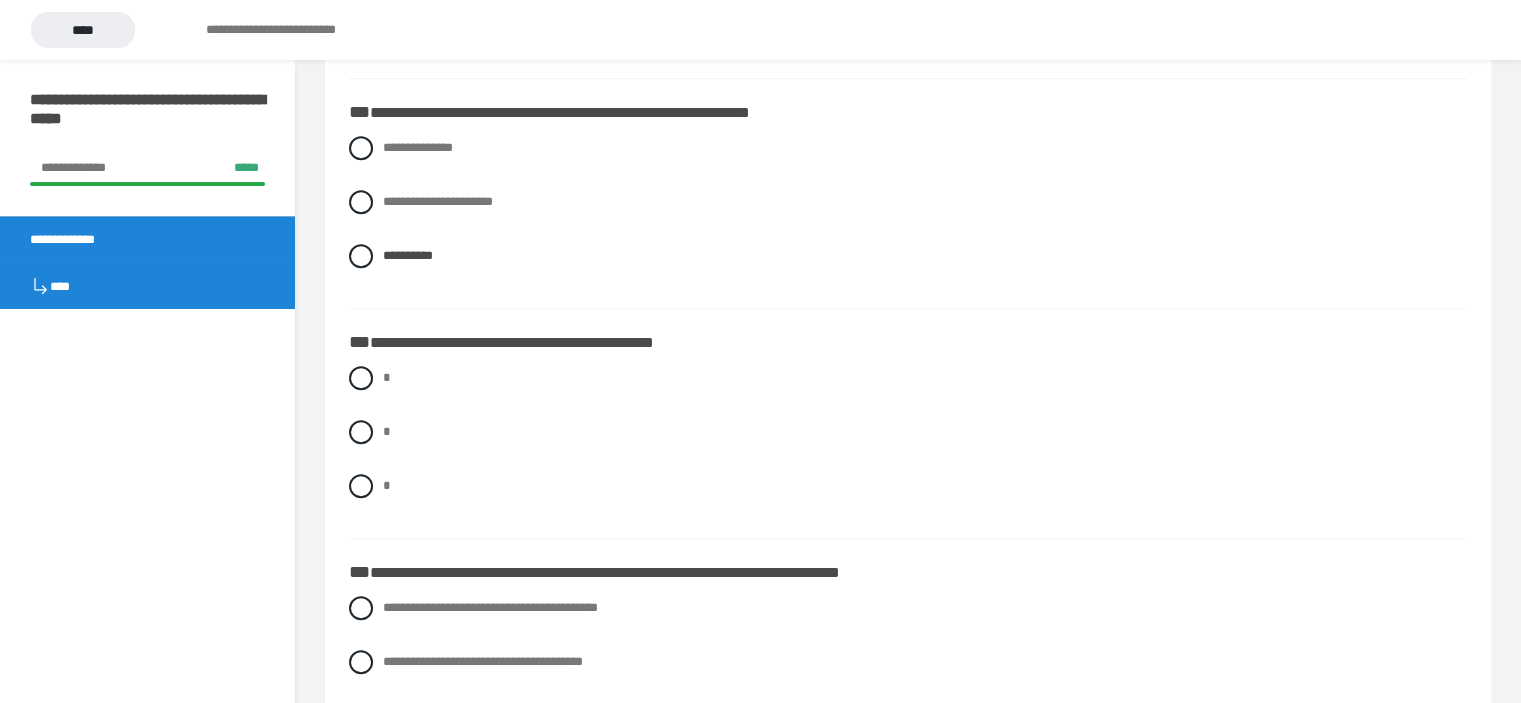 scroll, scrollTop: 1600, scrollLeft: 0, axis: vertical 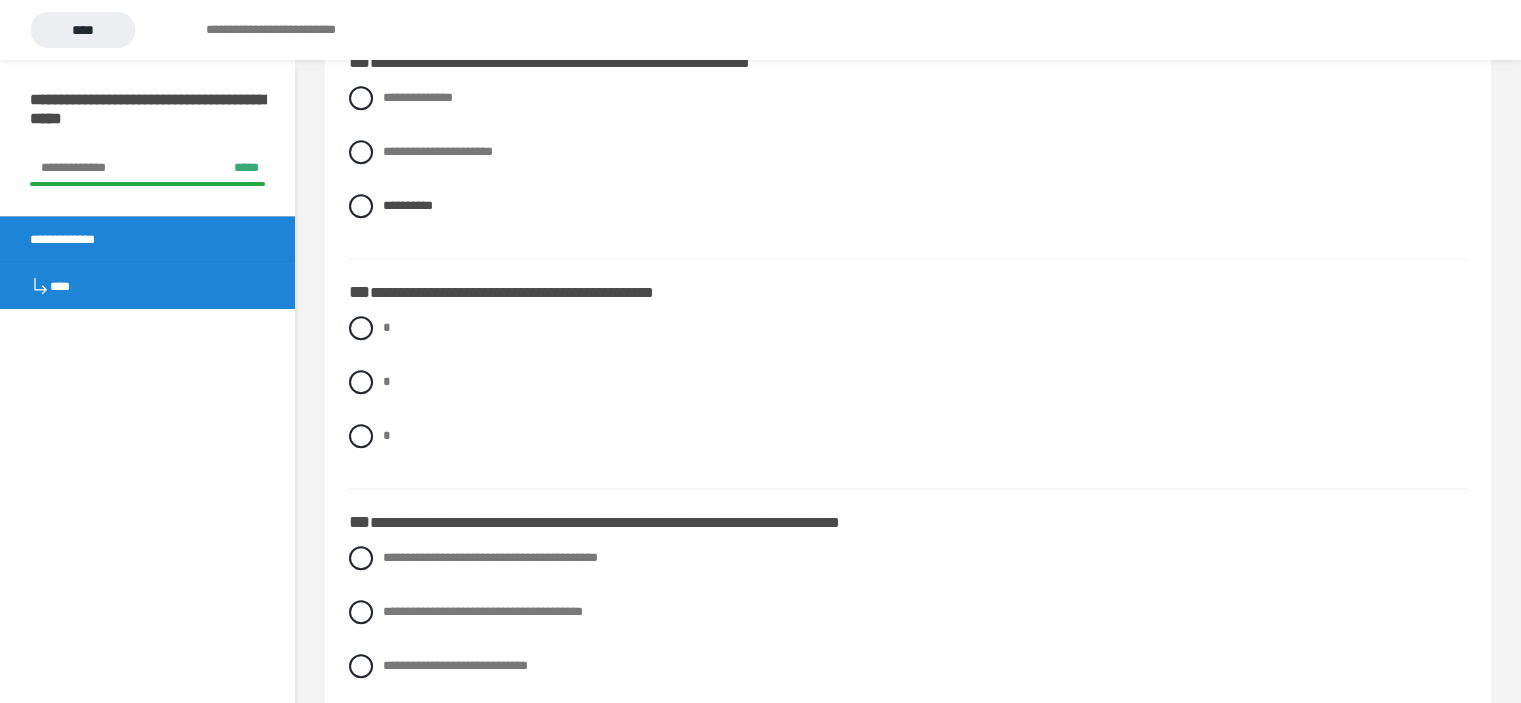click at bounding box center (361, 436) 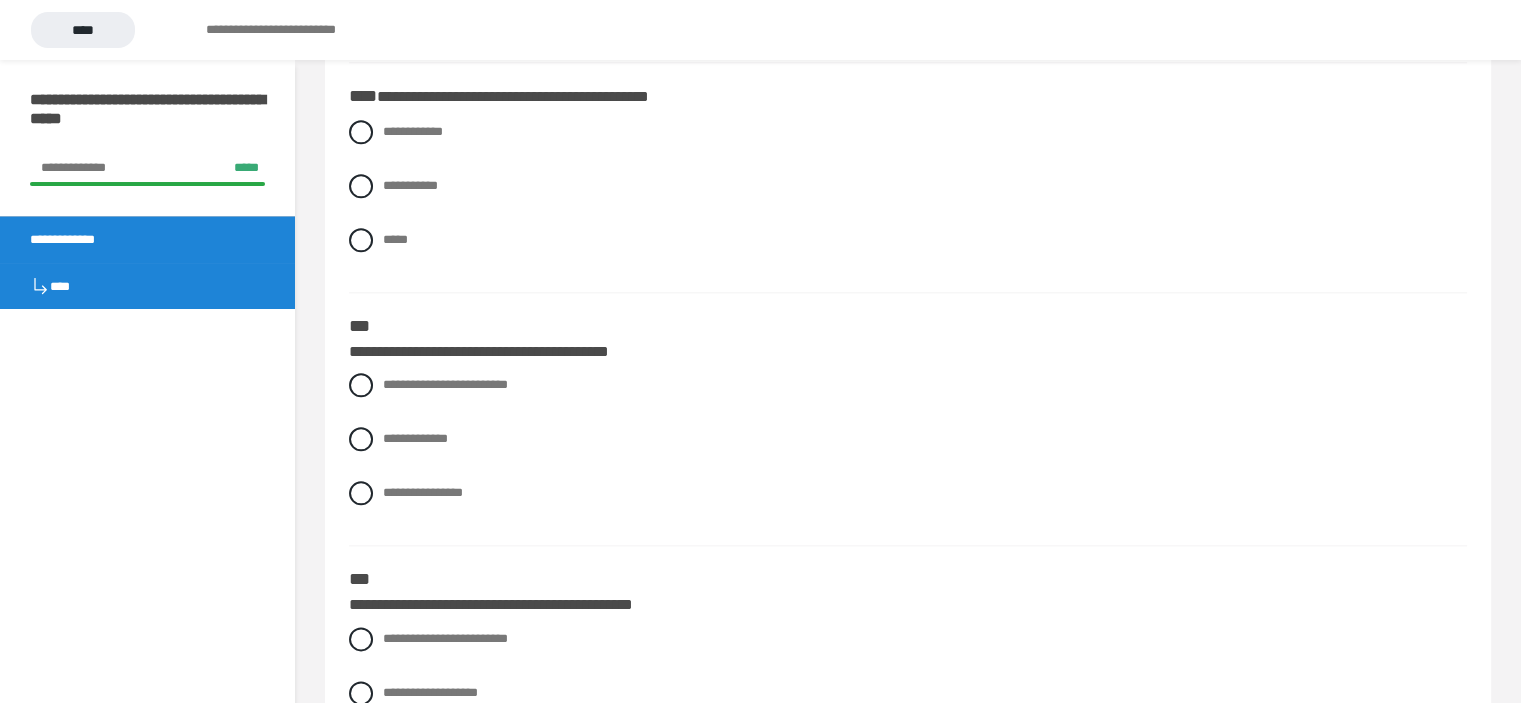 scroll, scrollTop: 2300, scrollLeft: 0, axis: vertical 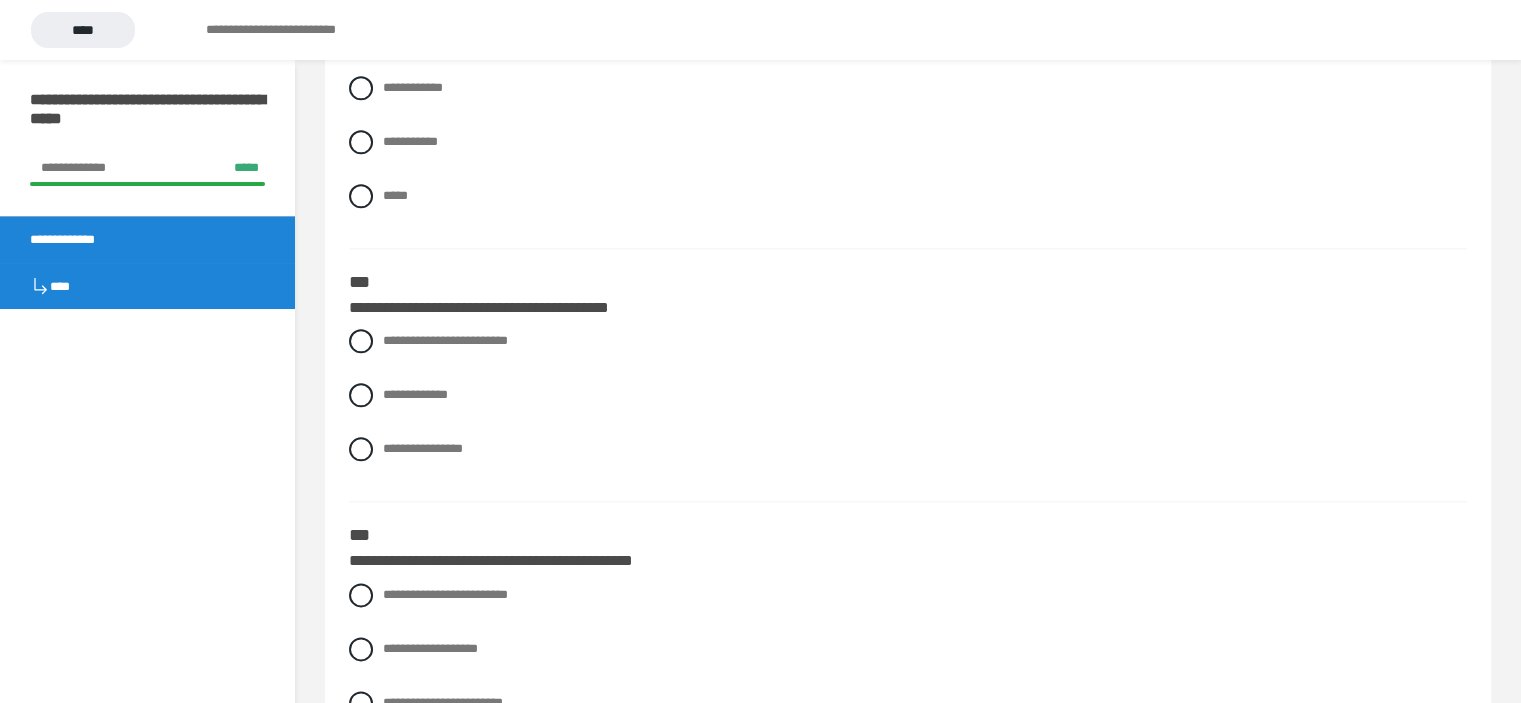 click on "**********" at bounding box center [445, 340] 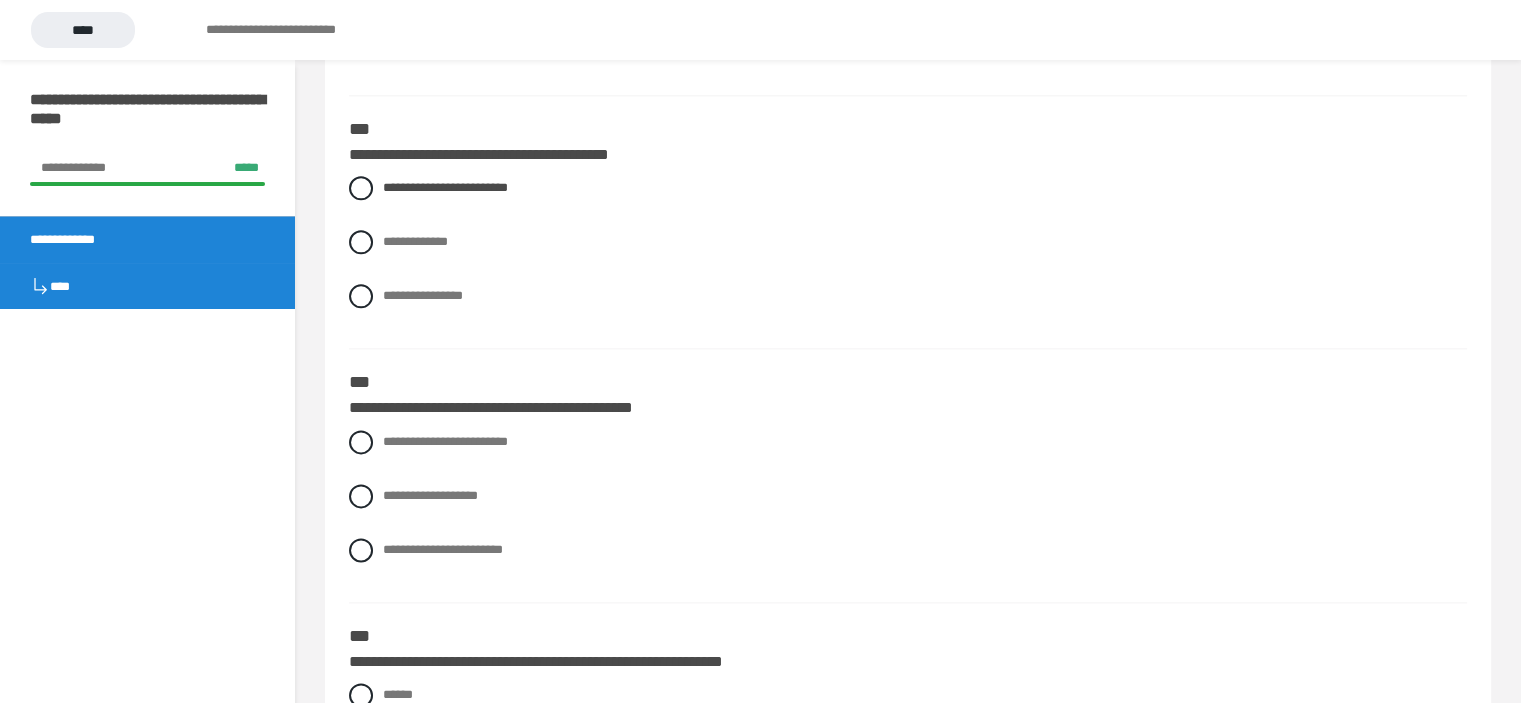scroll, scrollTop: 2500, scrollLeft: 0, axis: vertical 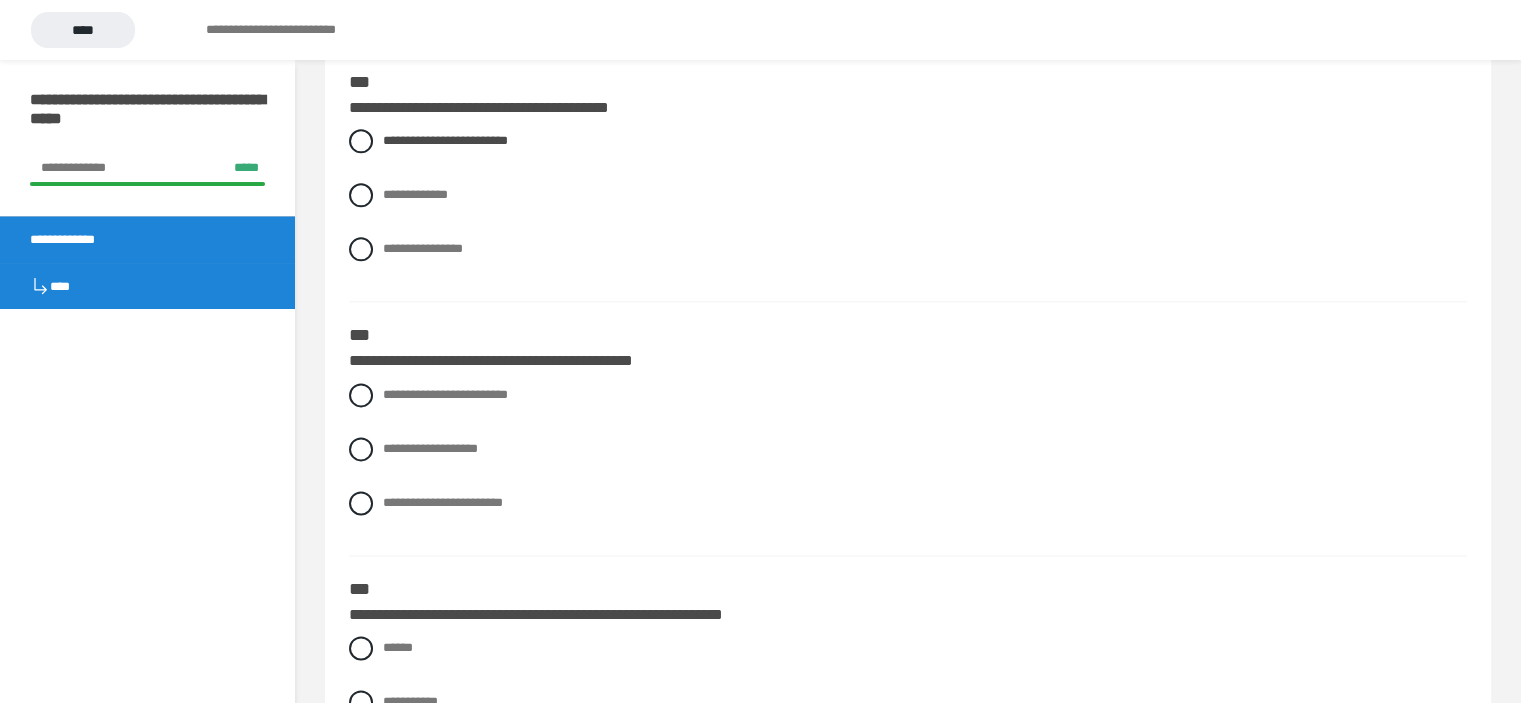click on "**********" at bounding box center [445, 394] 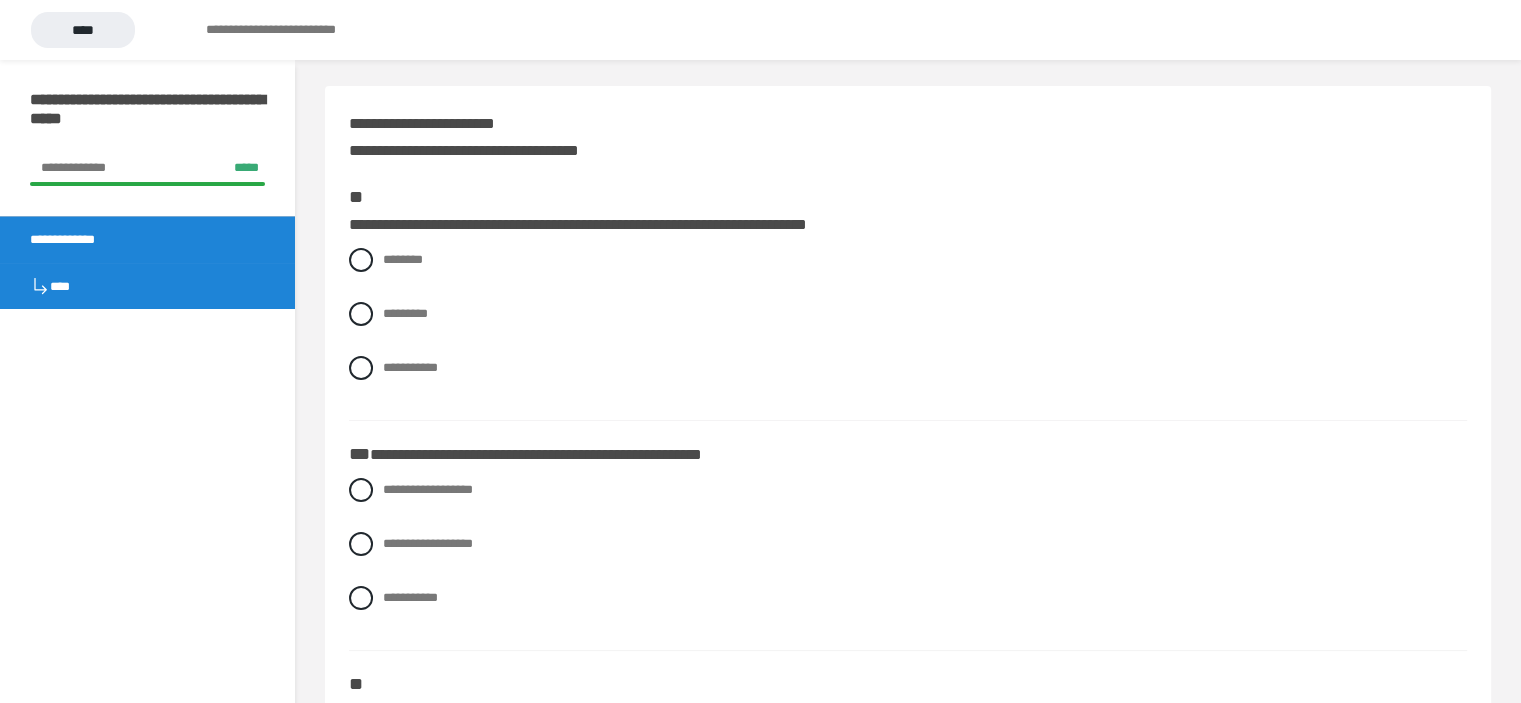scroll, scrollTop: 0, scrollLeft: 0, axis: both 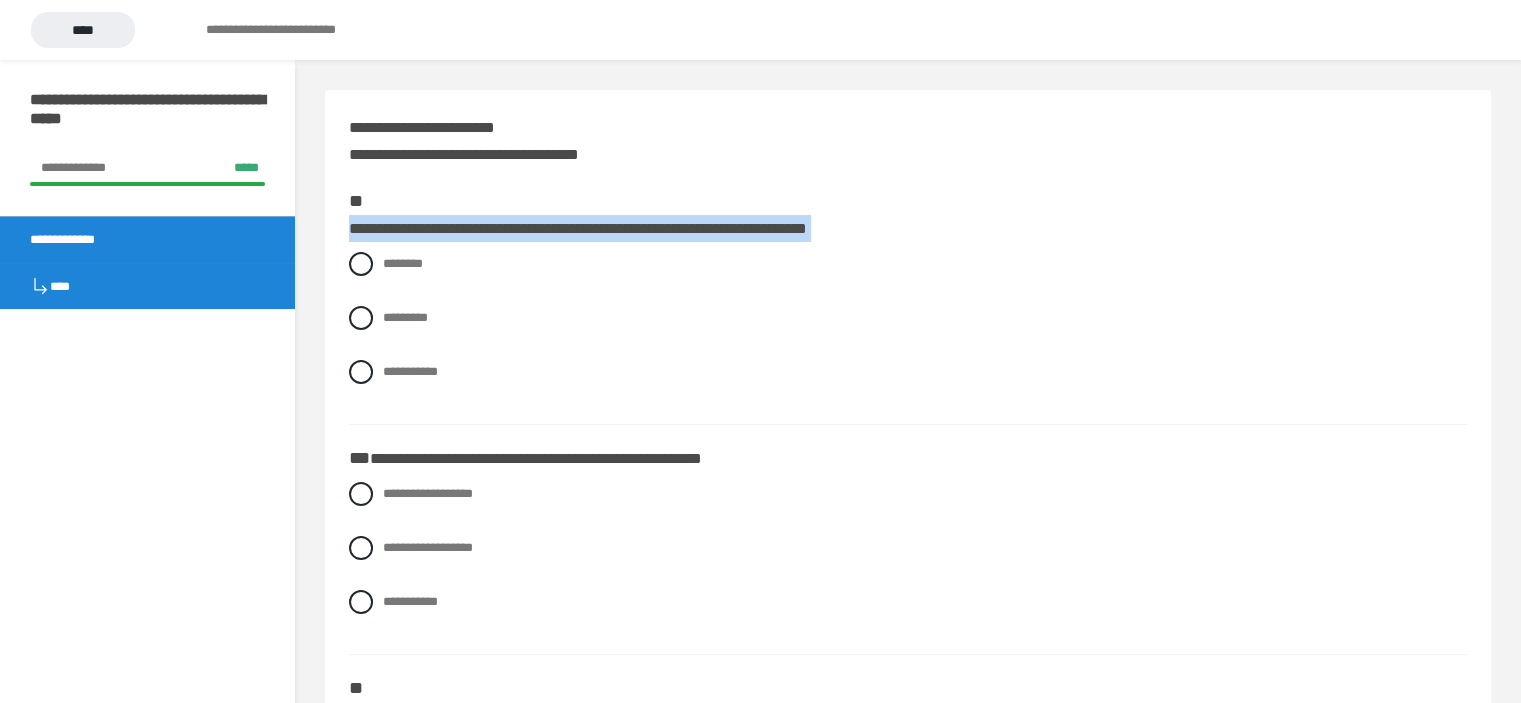 drag, startPoint x: 345, startPoint y: 233, endPoint x: 500, endPoint y: 386, distance: 217.79349 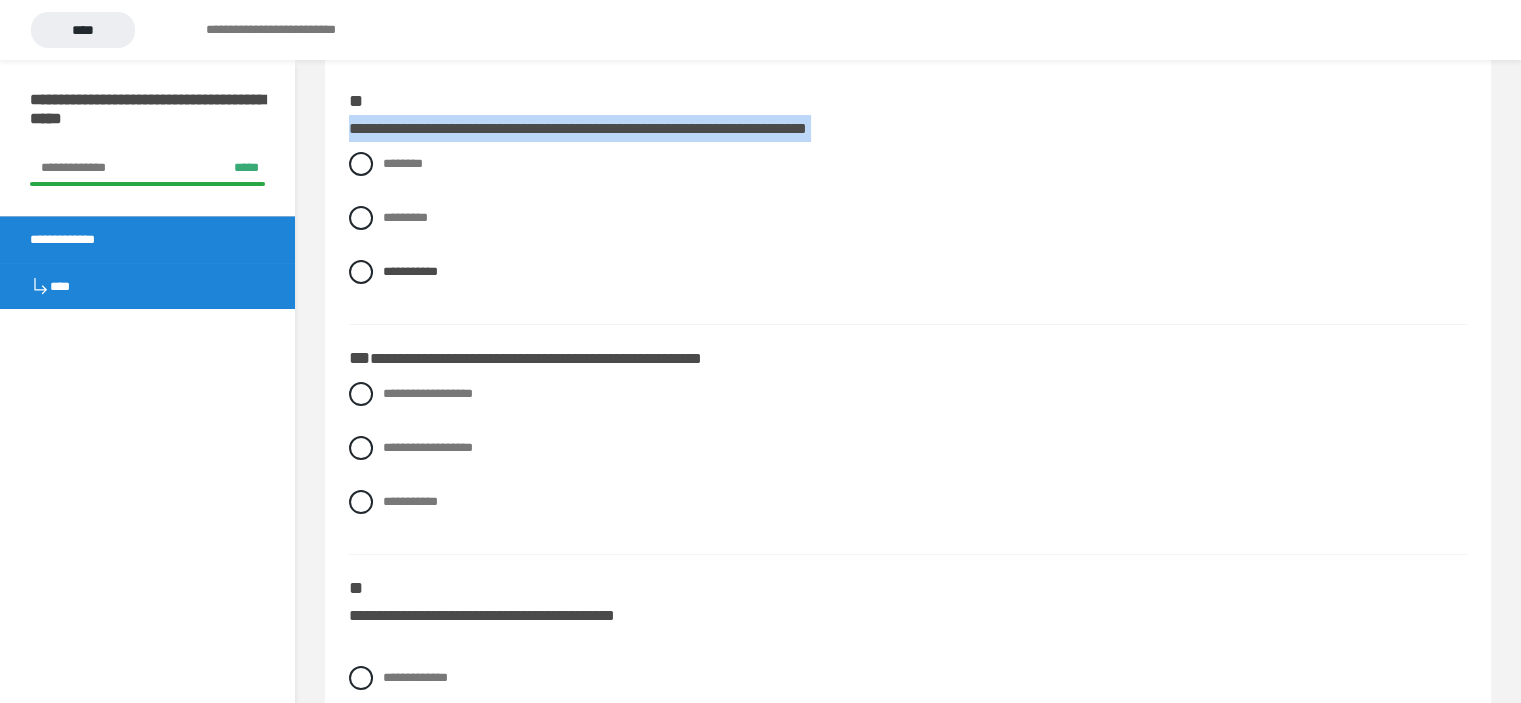 scroll, scrollTop: 200, scrollLeft: 0, axis: vertical 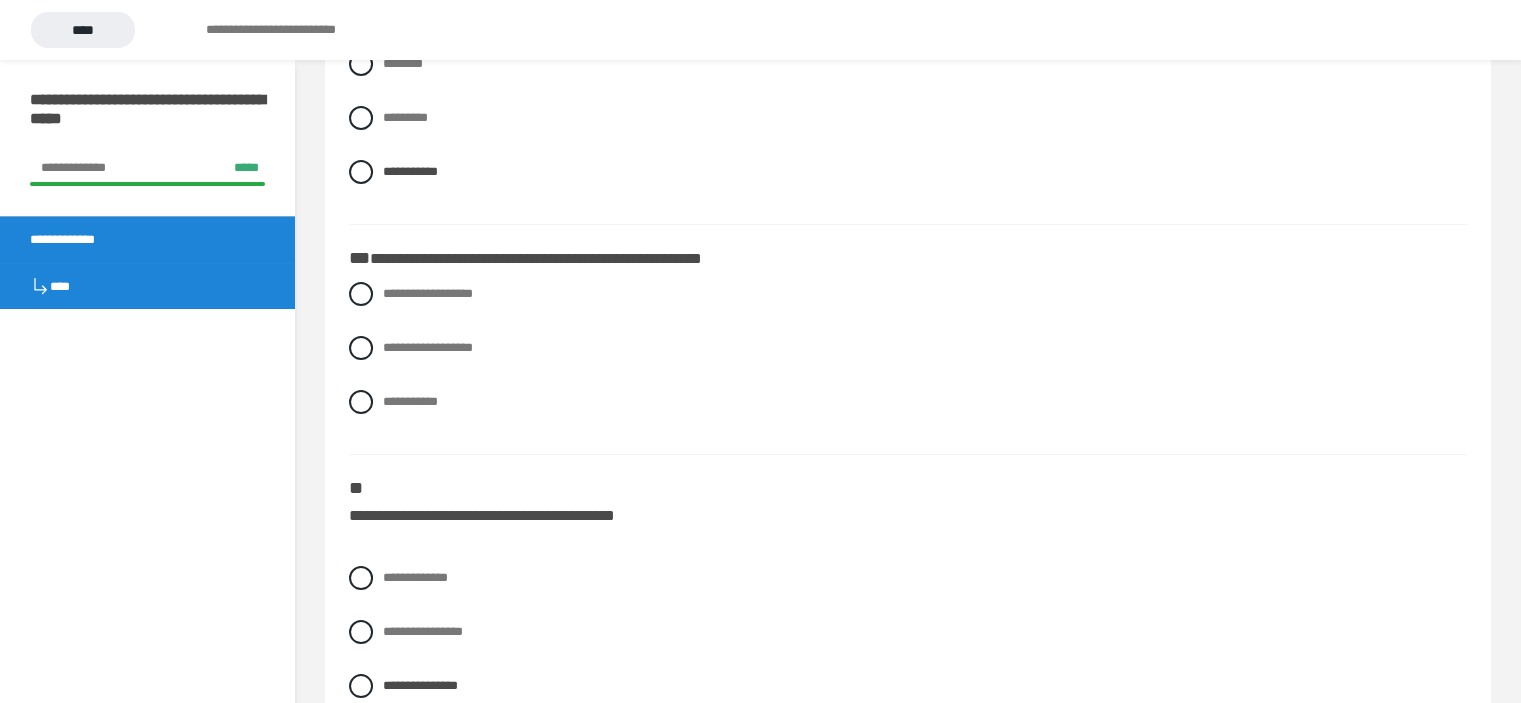 click on "**********" at bounding box center [428, 347] 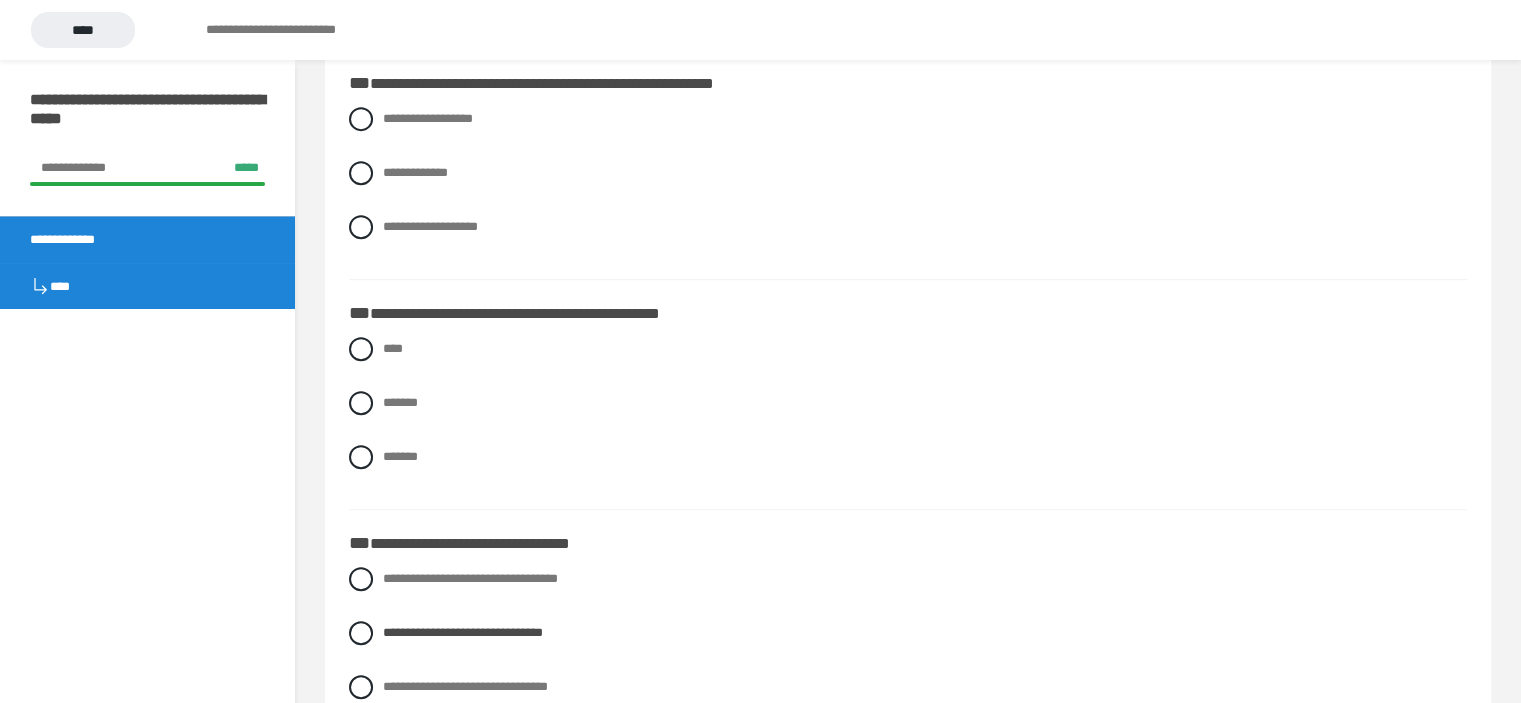 scroll, scrollTop: 900, scrollLeft: 0, axis: vertical 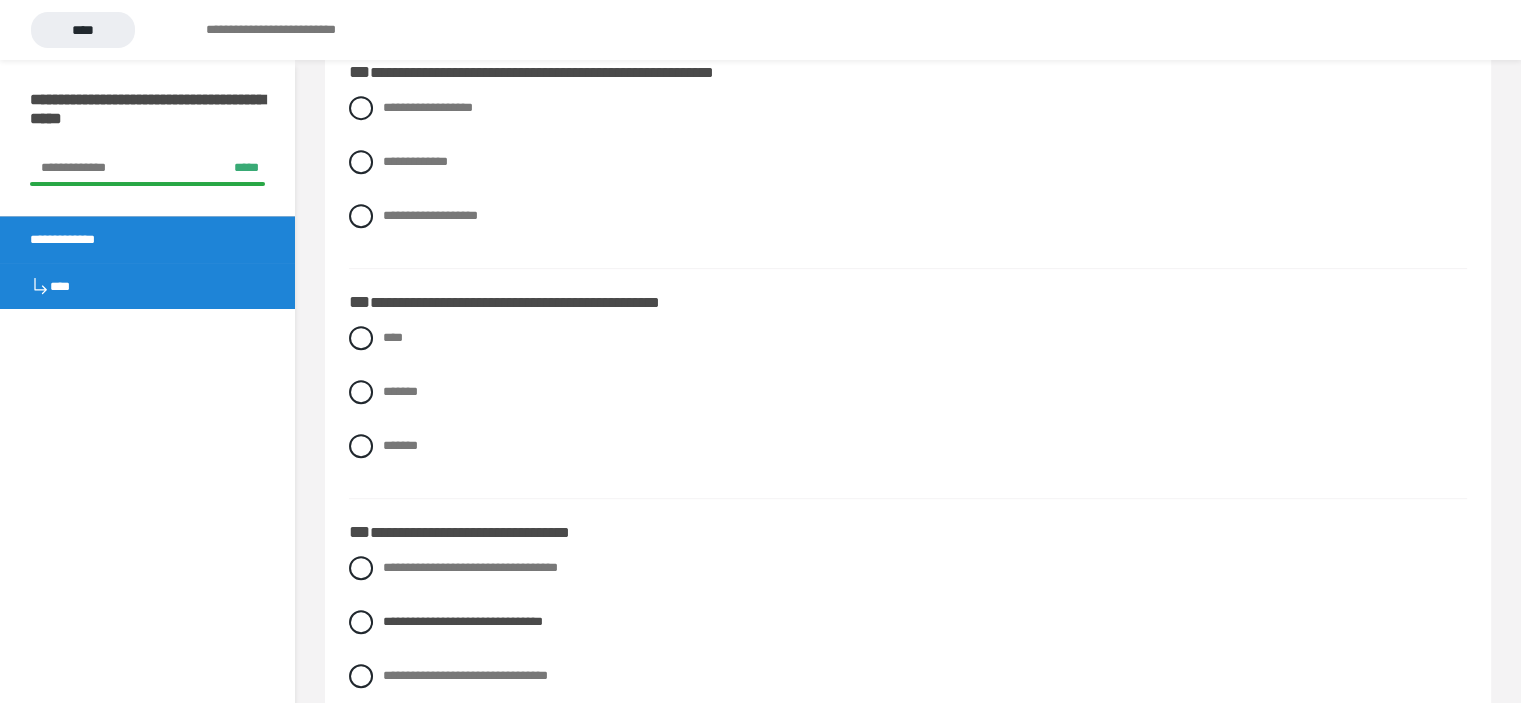 click on "*******" at bounding box center (400, 391) 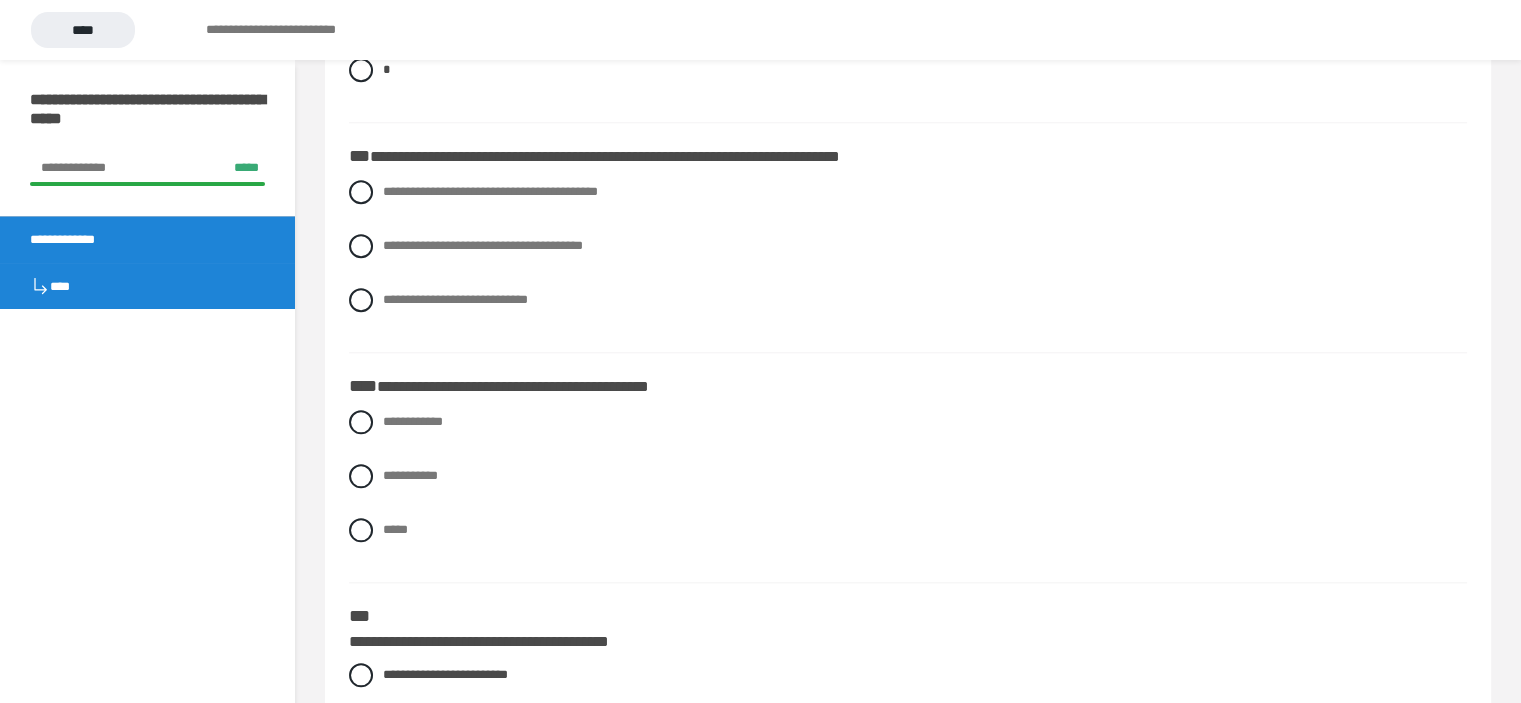 scroll, scrollTop: 2000, scrollLeft: 0, axis: vertical 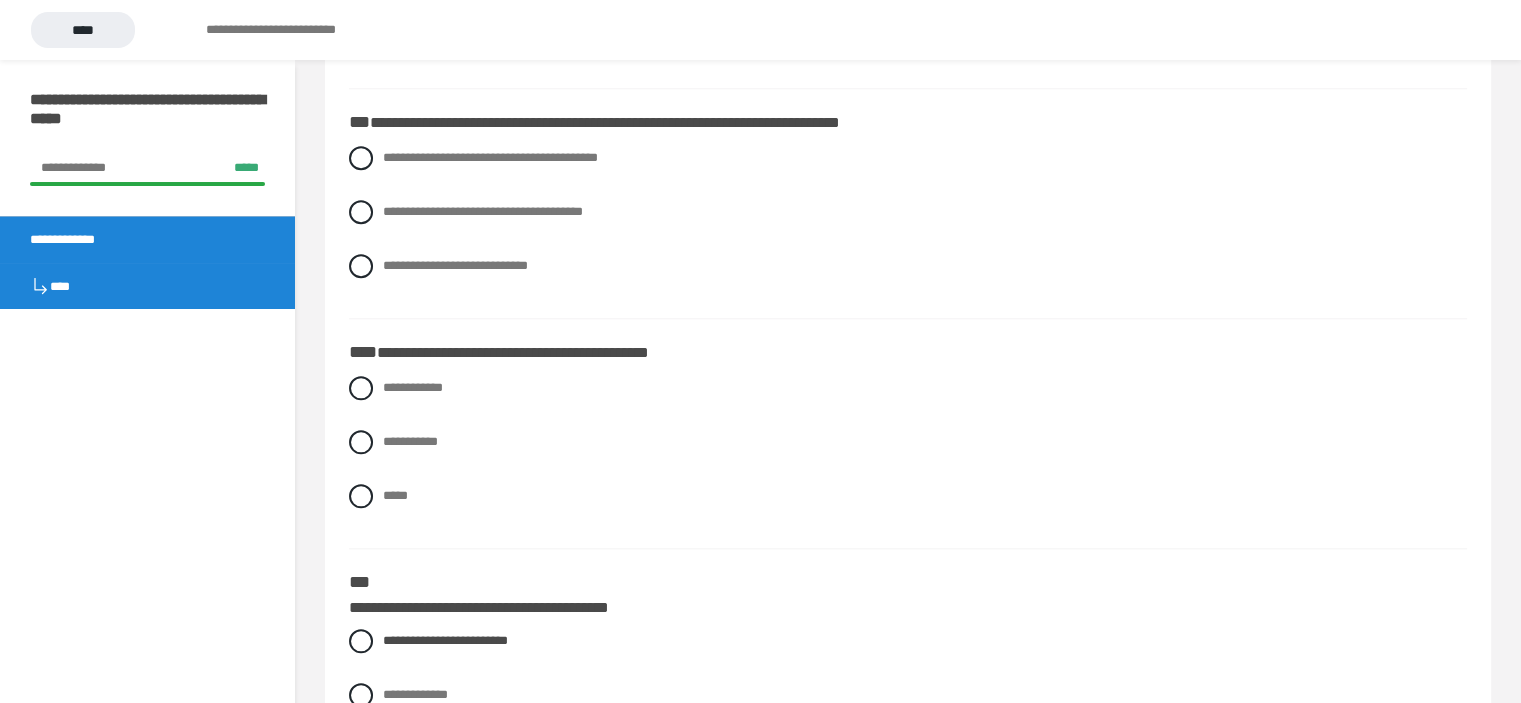 click on "**********" at bounding box center [410, 441] 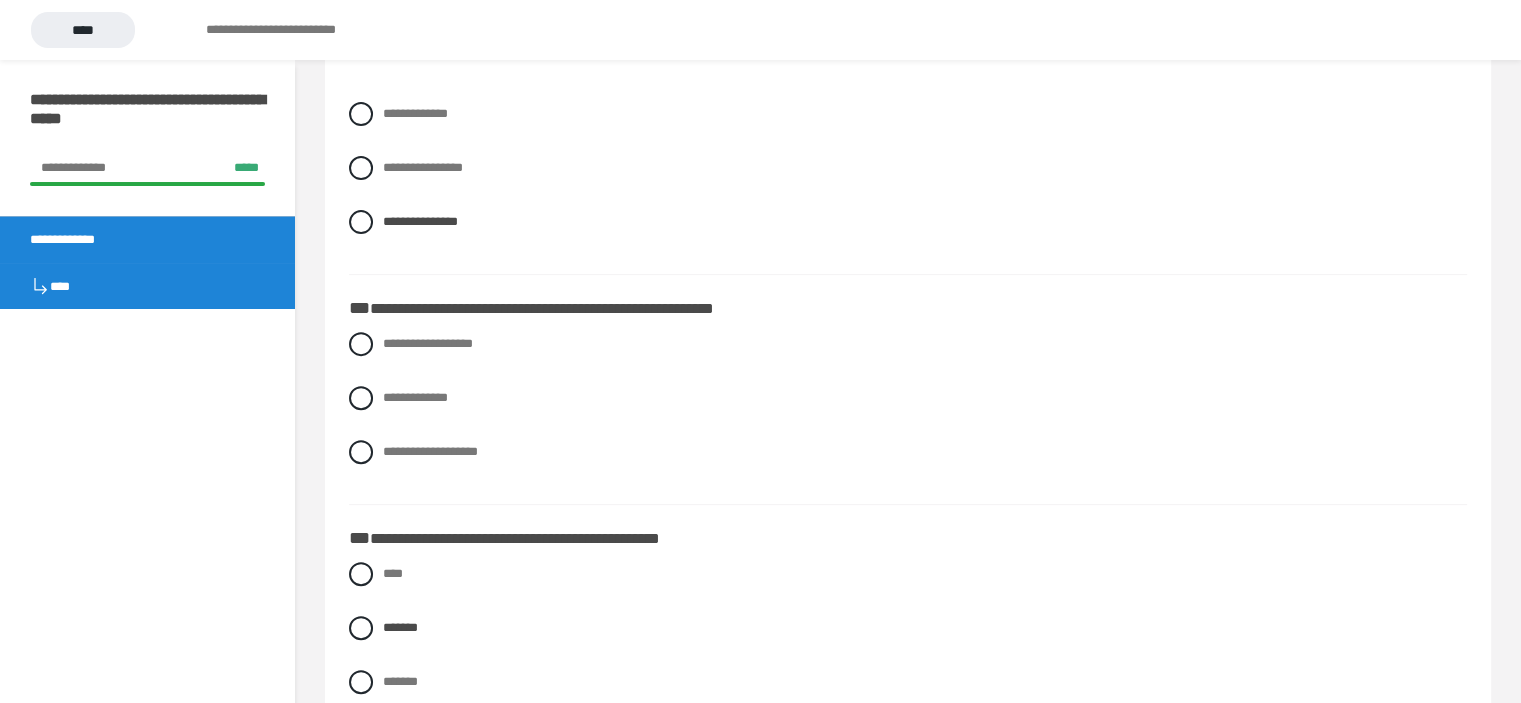 scroll, scrollTop: 700, scrollLeft: 0, axis: vertical 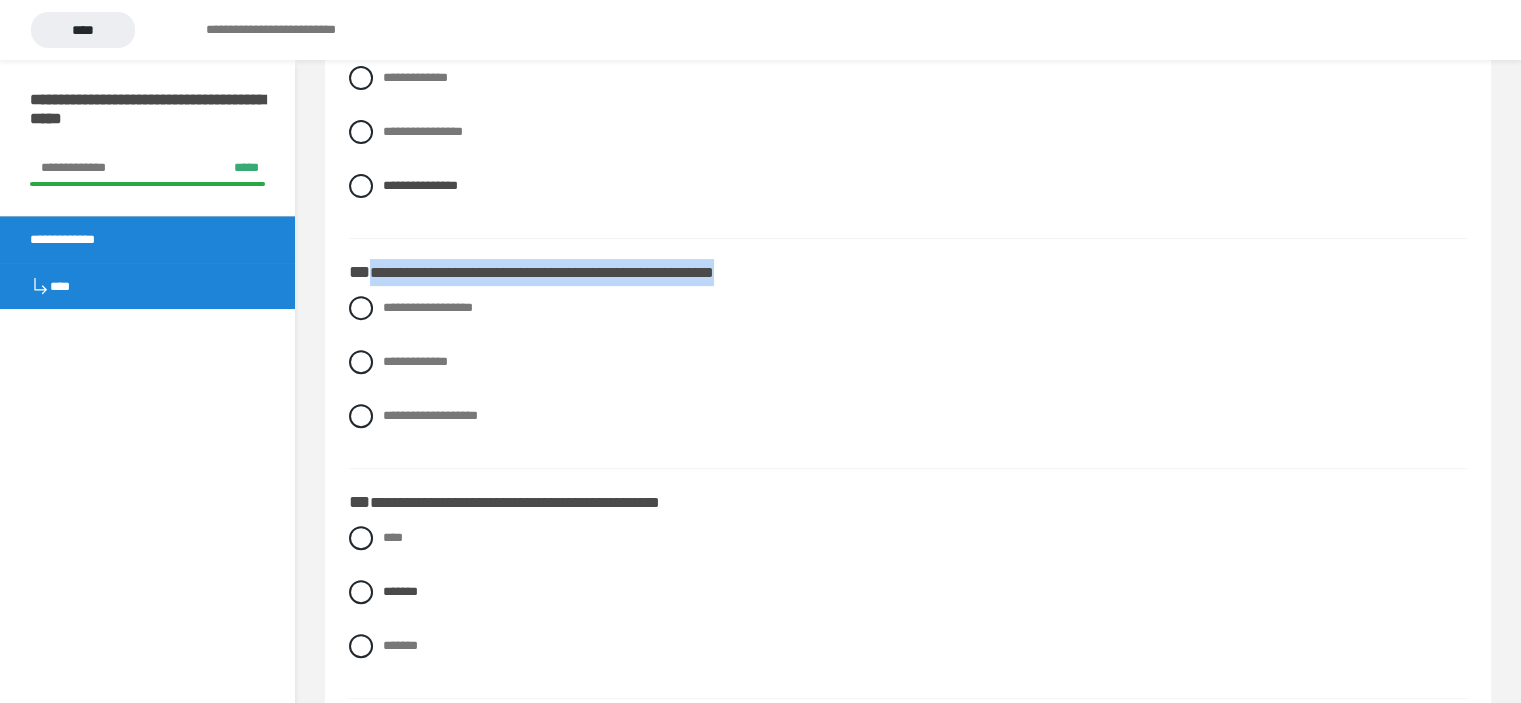 drag, startPoint x: 813, startPoint y: 270, endPoint x: 372, endPoint y: 267, distance: 441.0102 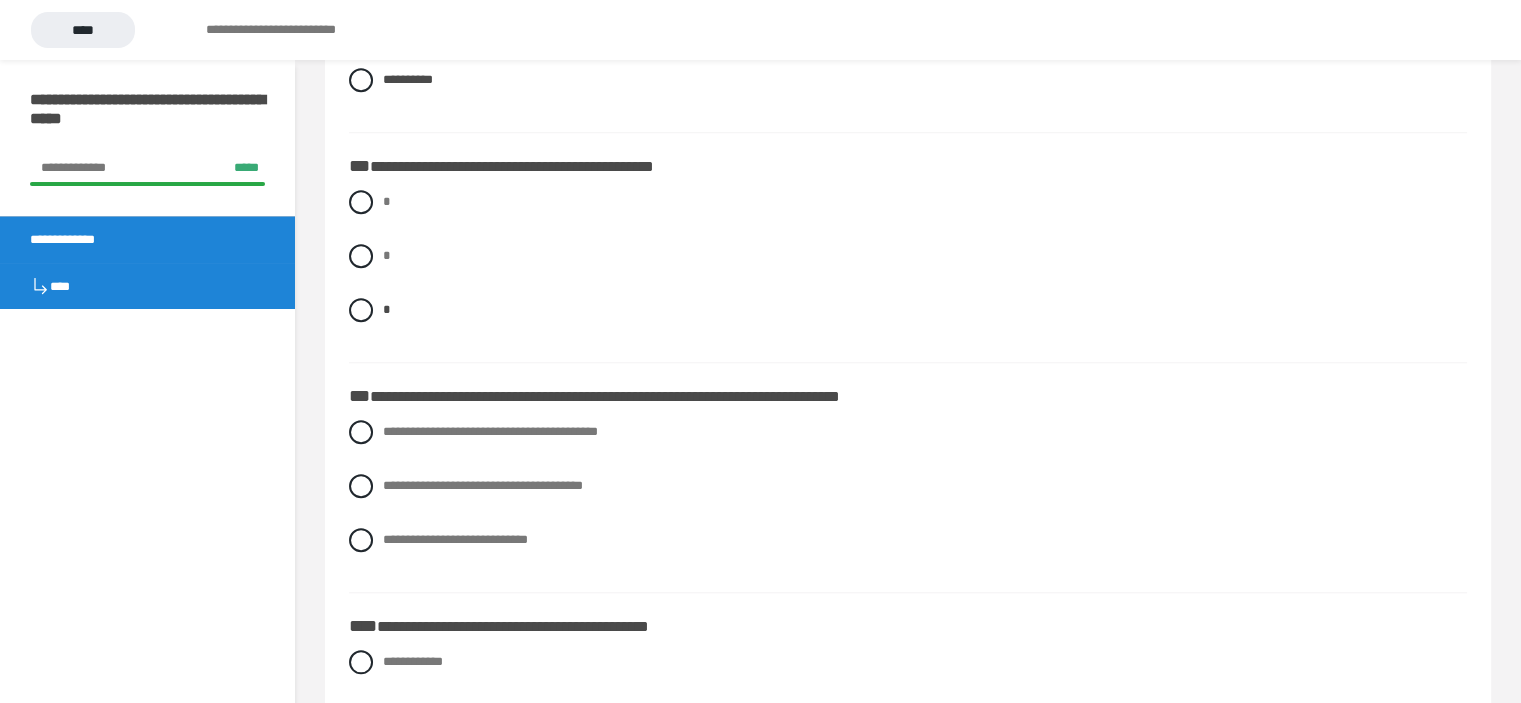 scroll, scrollTop: 1800, scrollLeft: 0, axis: vertical 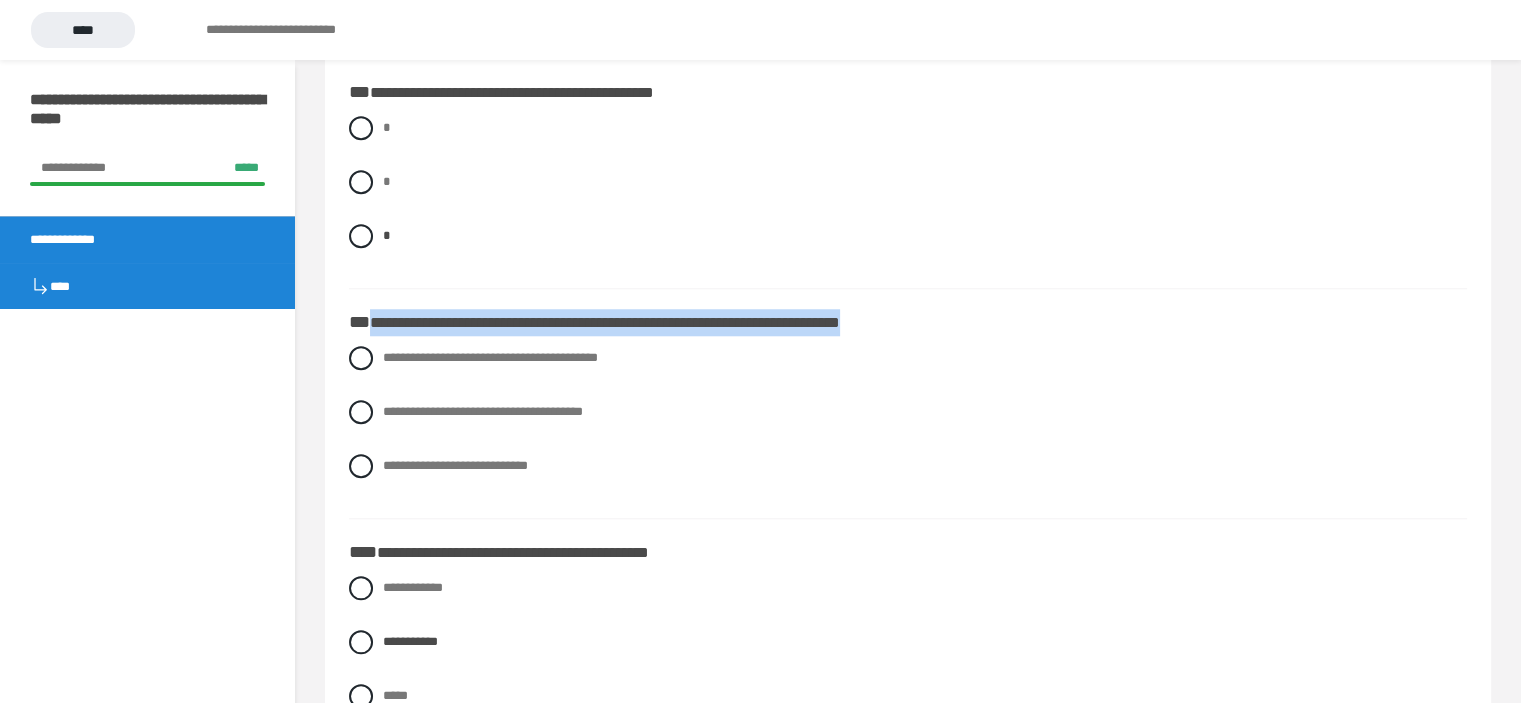 drag, startPoint x: 1030, startPoint y: 320, endPoint x: 374, endPoint y: 310, distance: 656.07623 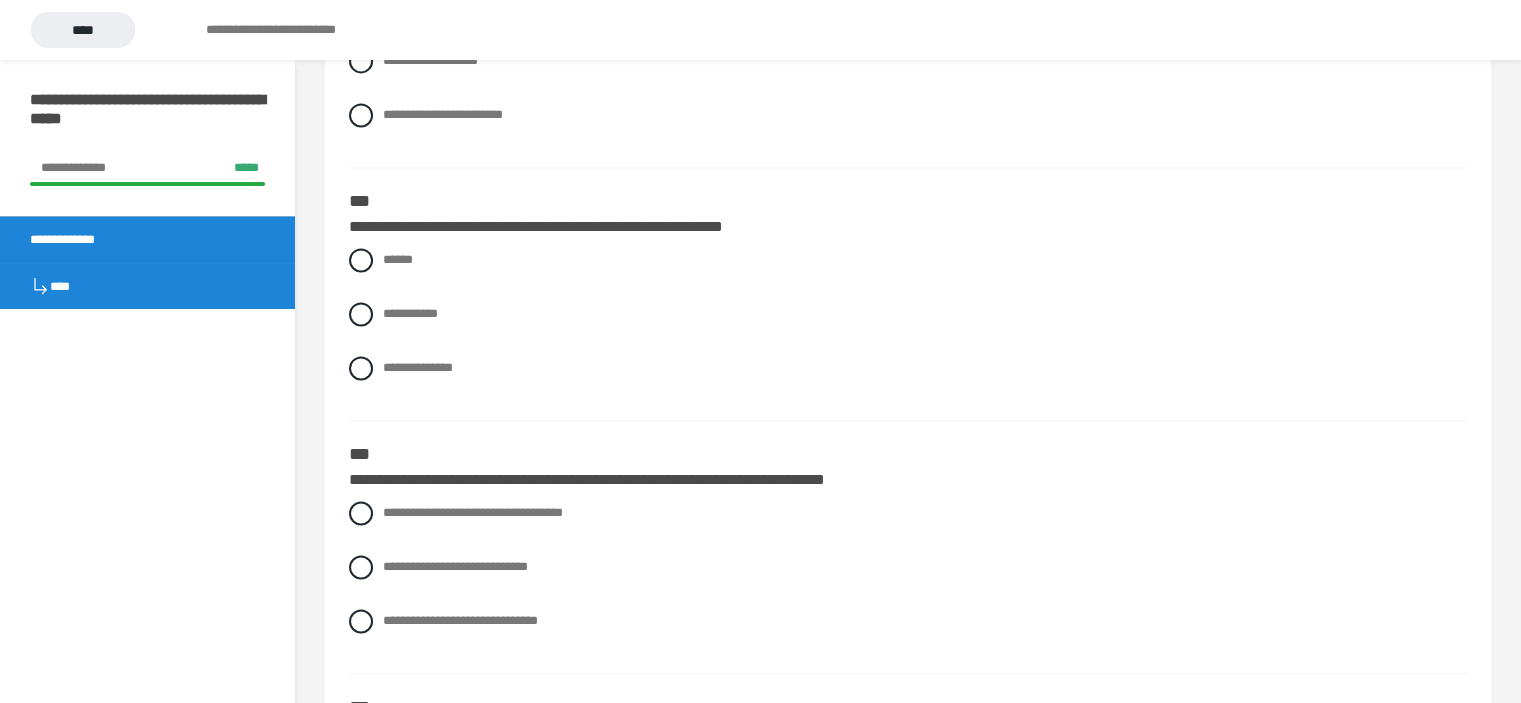 scroll, scrollTop: 2900, scrollLeft: 0, axis: vertical 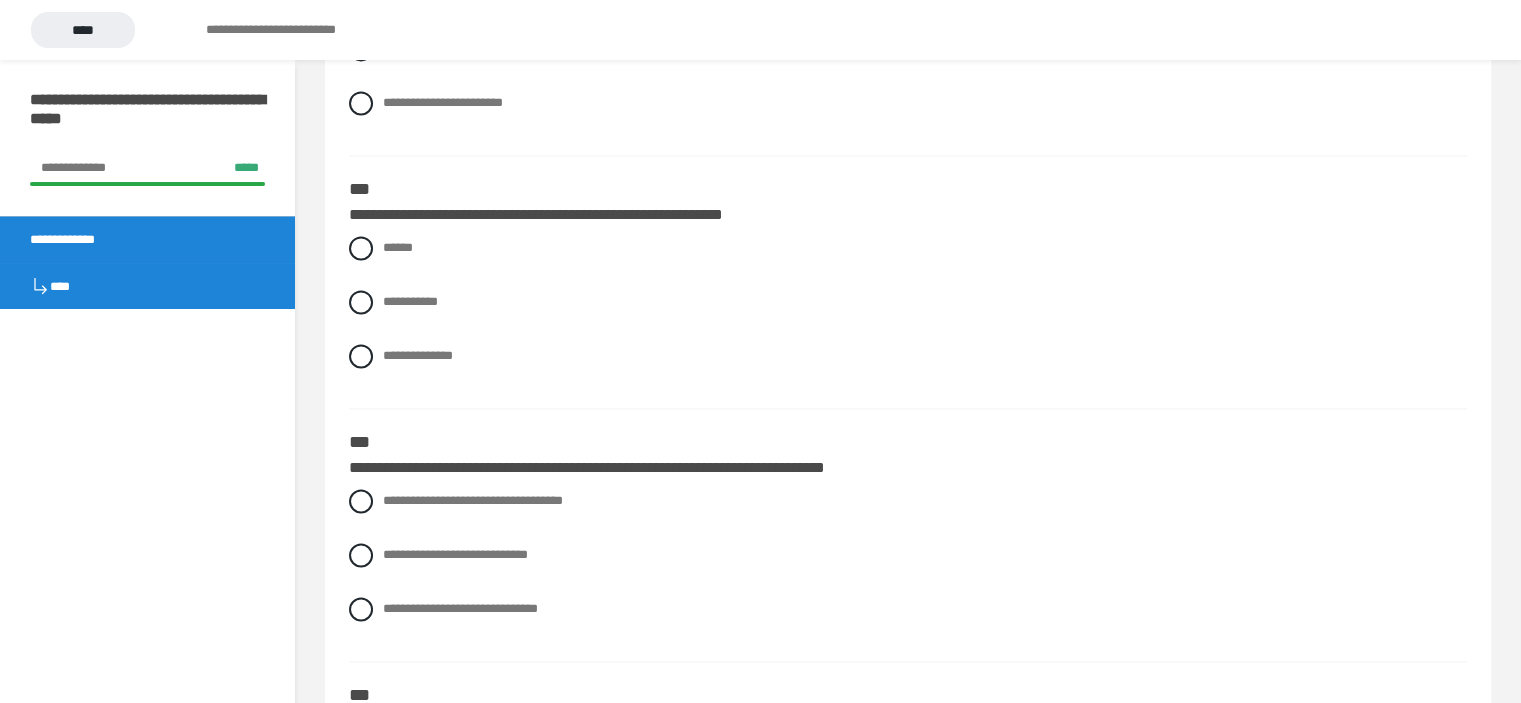 drag, startPoint x: 476, startPoint y: 401, endPoint x: 402, endPoint y: 412, distance: 74.8131 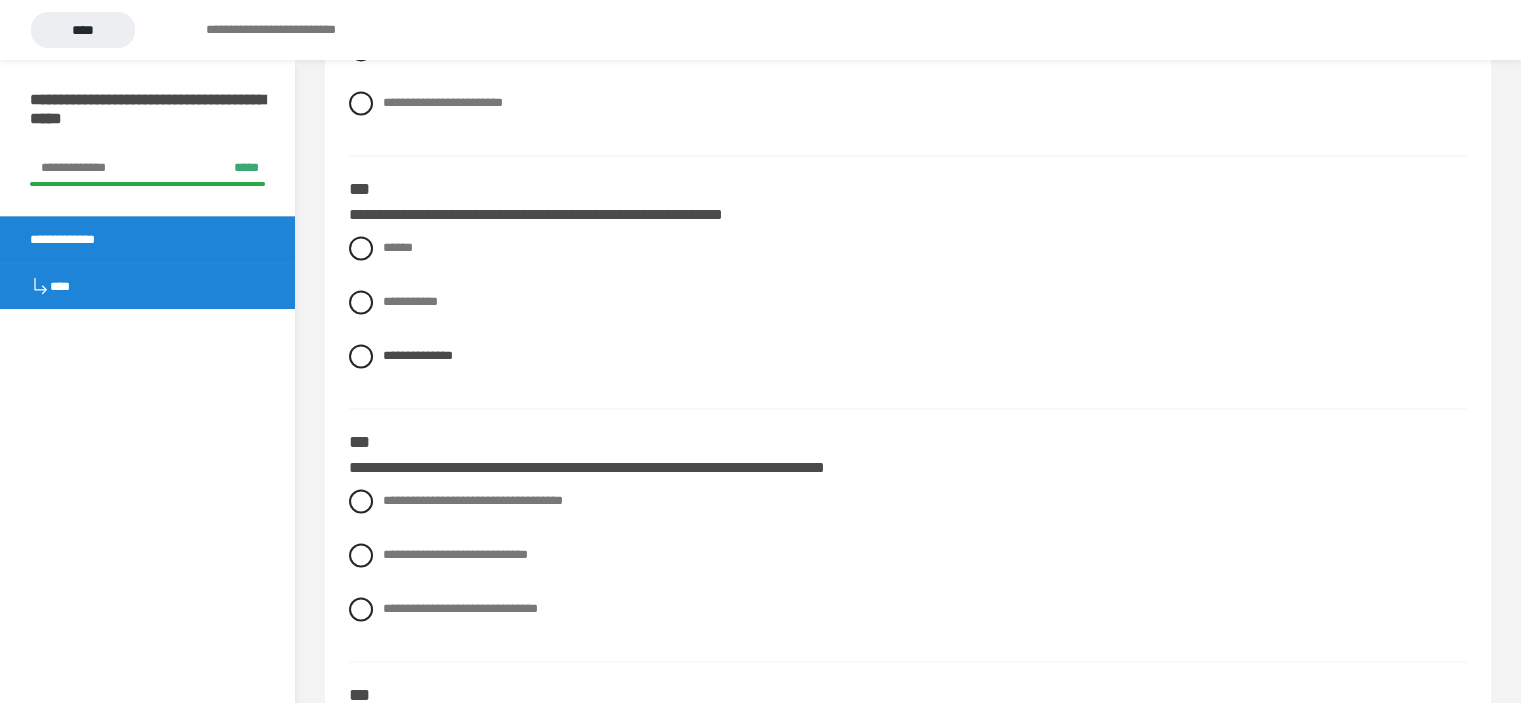 click on "******" at bounding box center [398, 247] 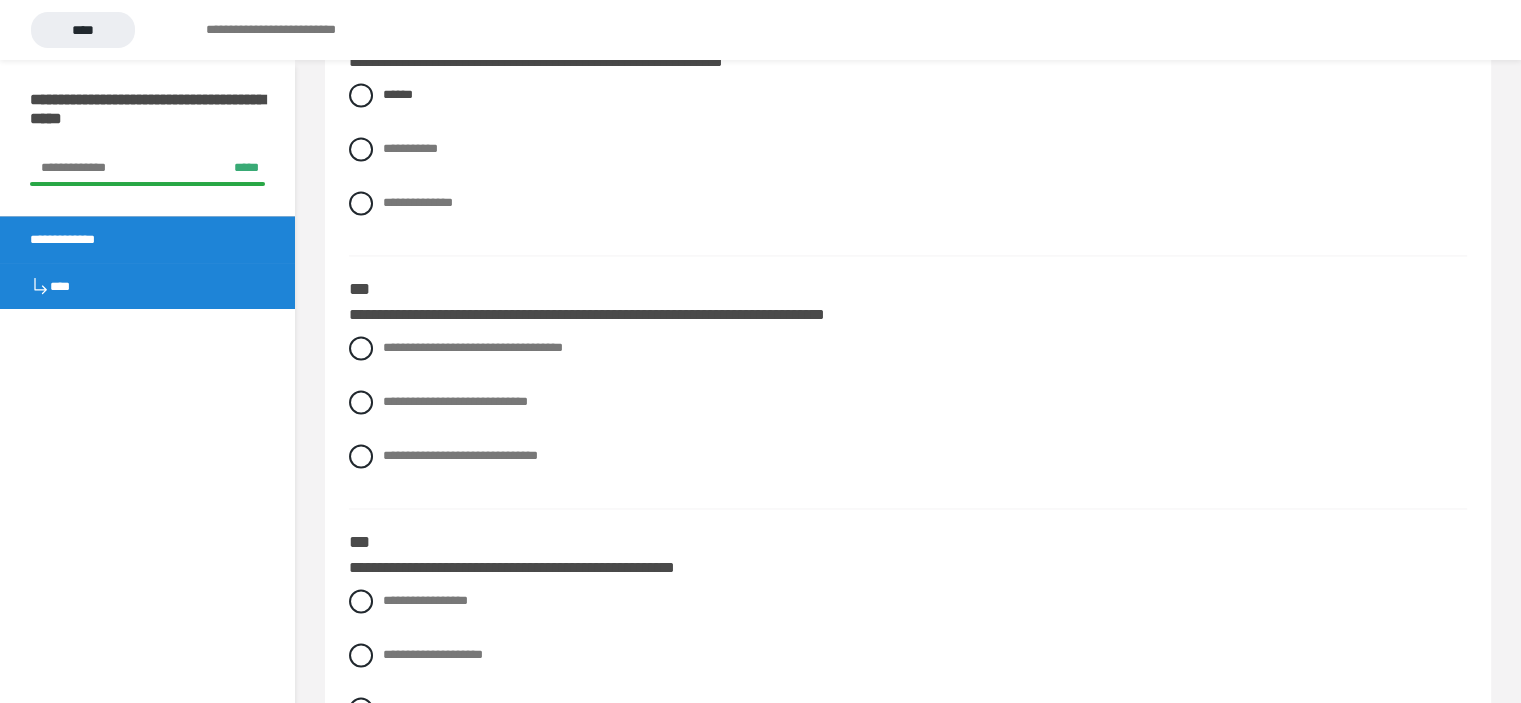 scroll, scrollTop: 3100, scrollLeft: 0, axis: vertical 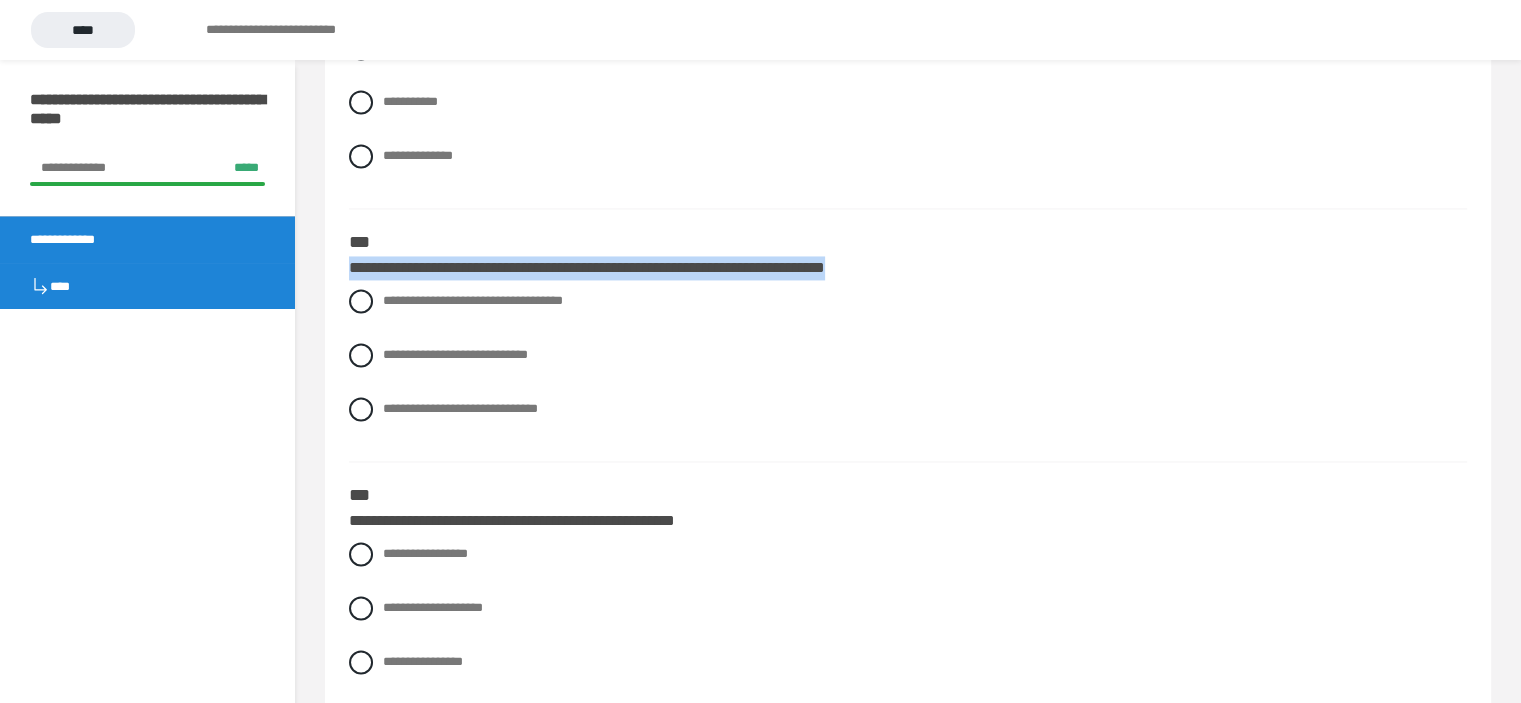 drag, startPoint x: 972, startPoint y: 318, endPoint x: 335, endPoint y: 315, distance: 637.0071 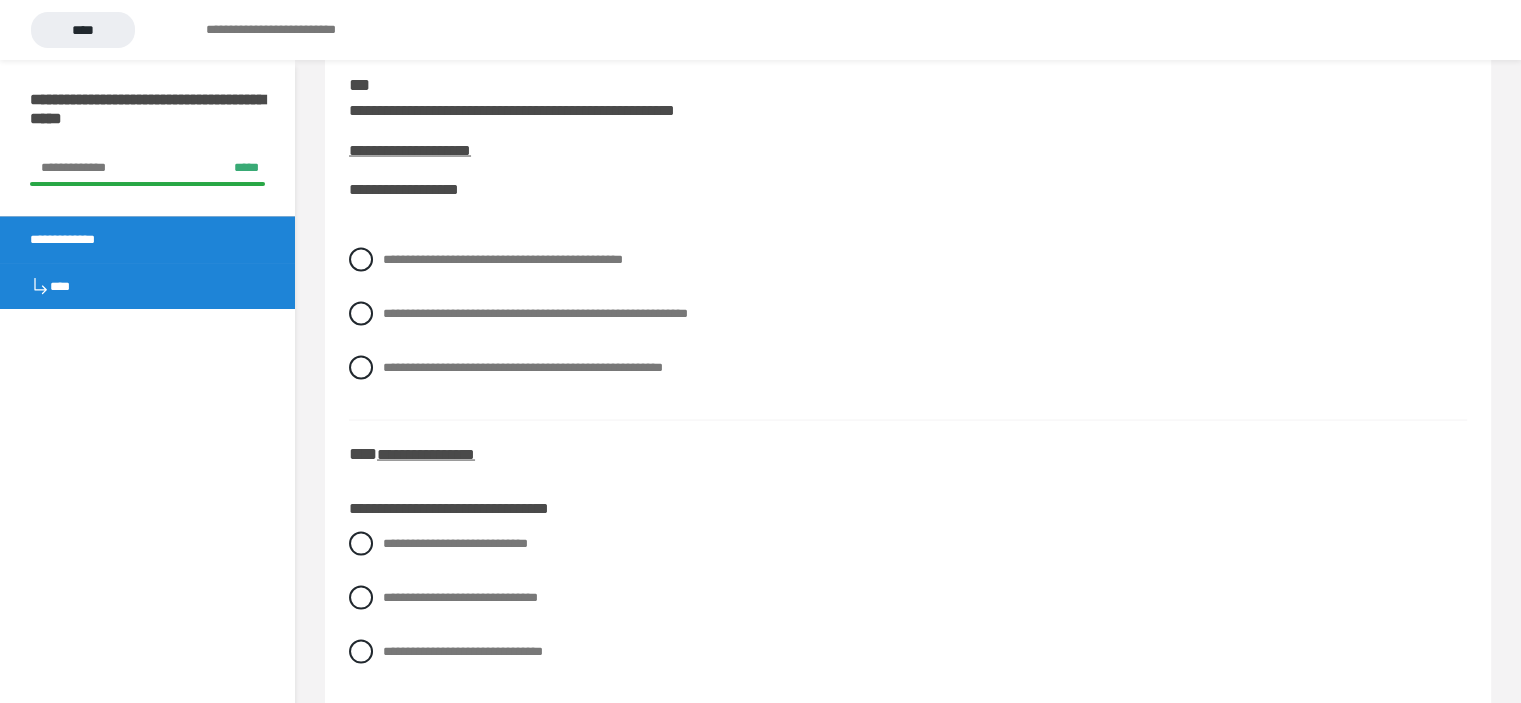 scroll, scrollTop: 3800, scrollLeft: 0, axis: vertical 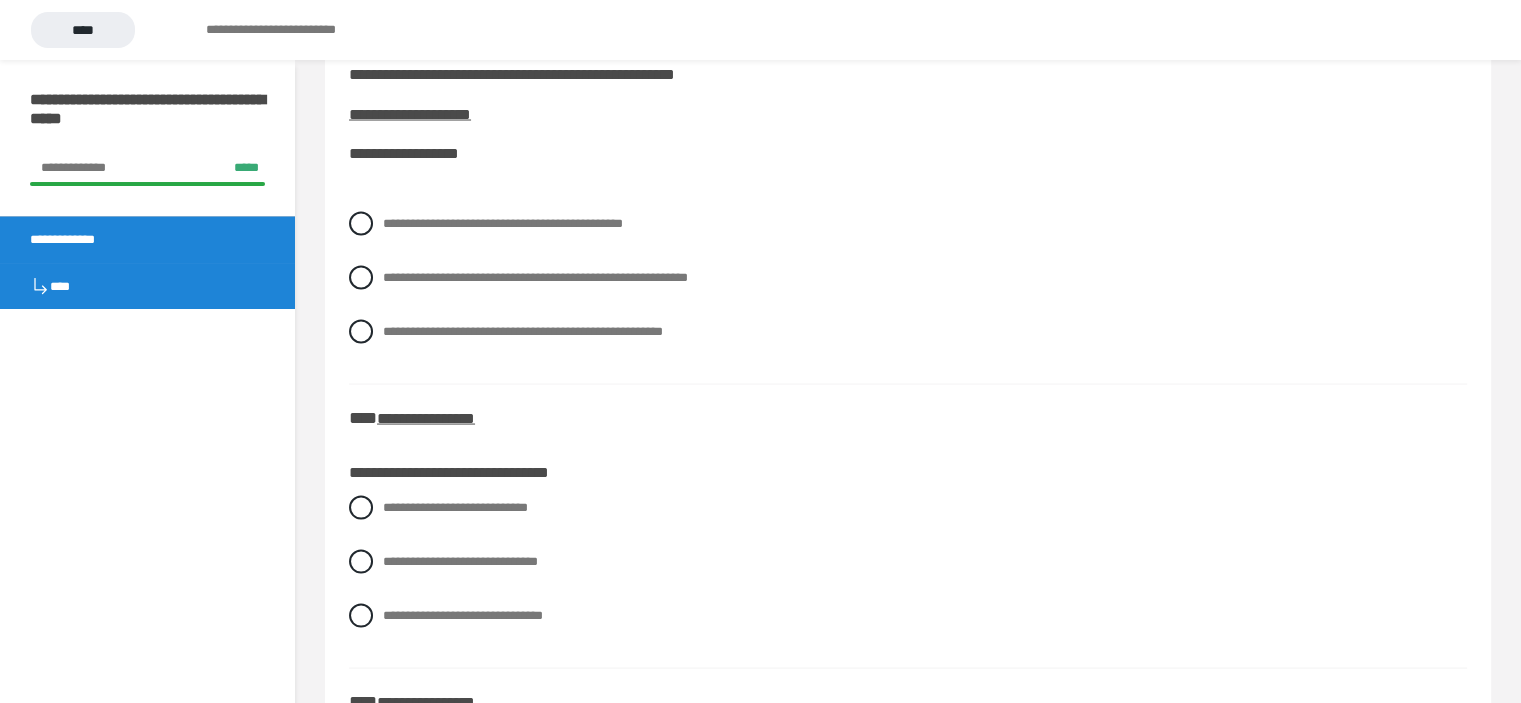 click on "**********" at bounding box center [523, 330] 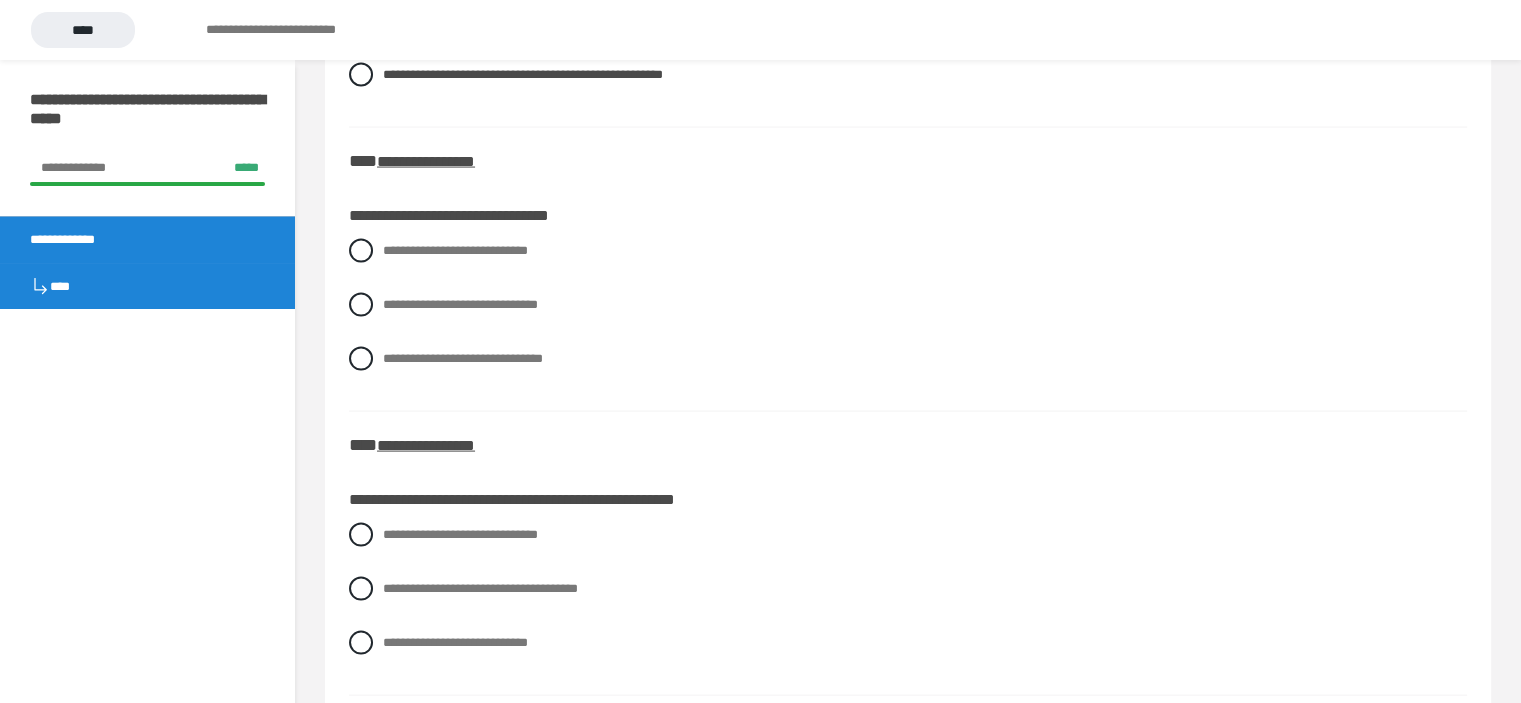 scroll, scrollTop: 4100, scrollLeft: 0, axis: vertical 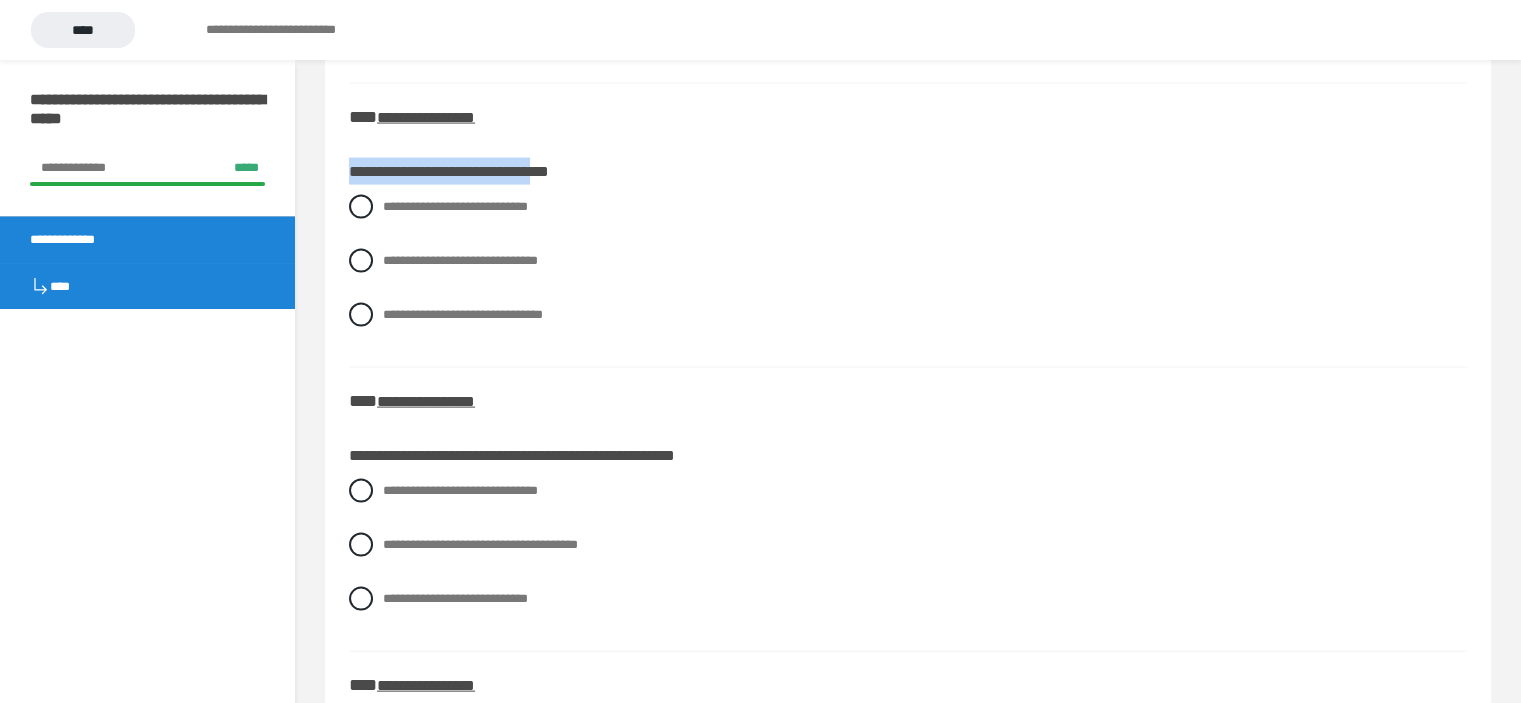 drag, startPoint x: 576, startPoint y: 223, endPoint x: 346, endPoint y: 217, distance: 230.07825 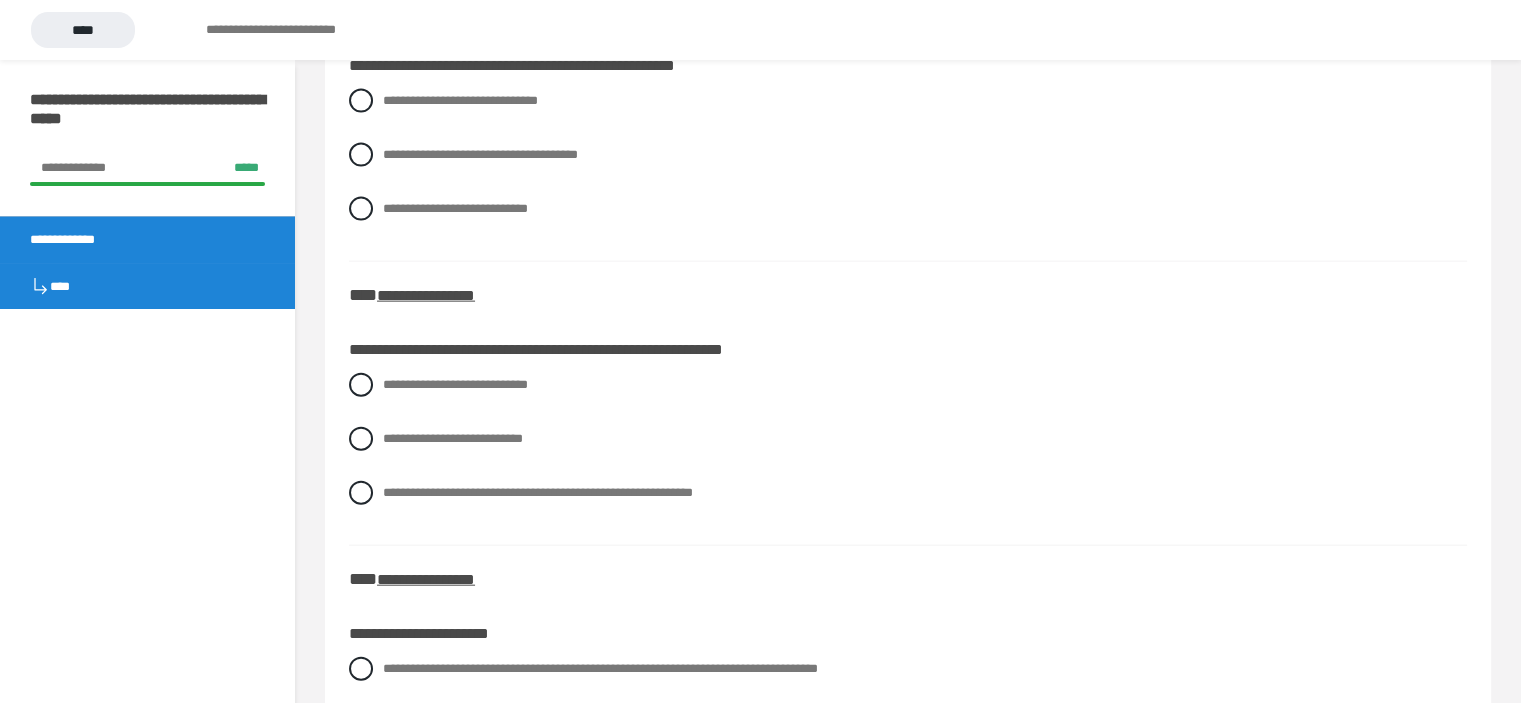 scroll, scrollTop: 4500, scrollLeft: 0, axis: vertical 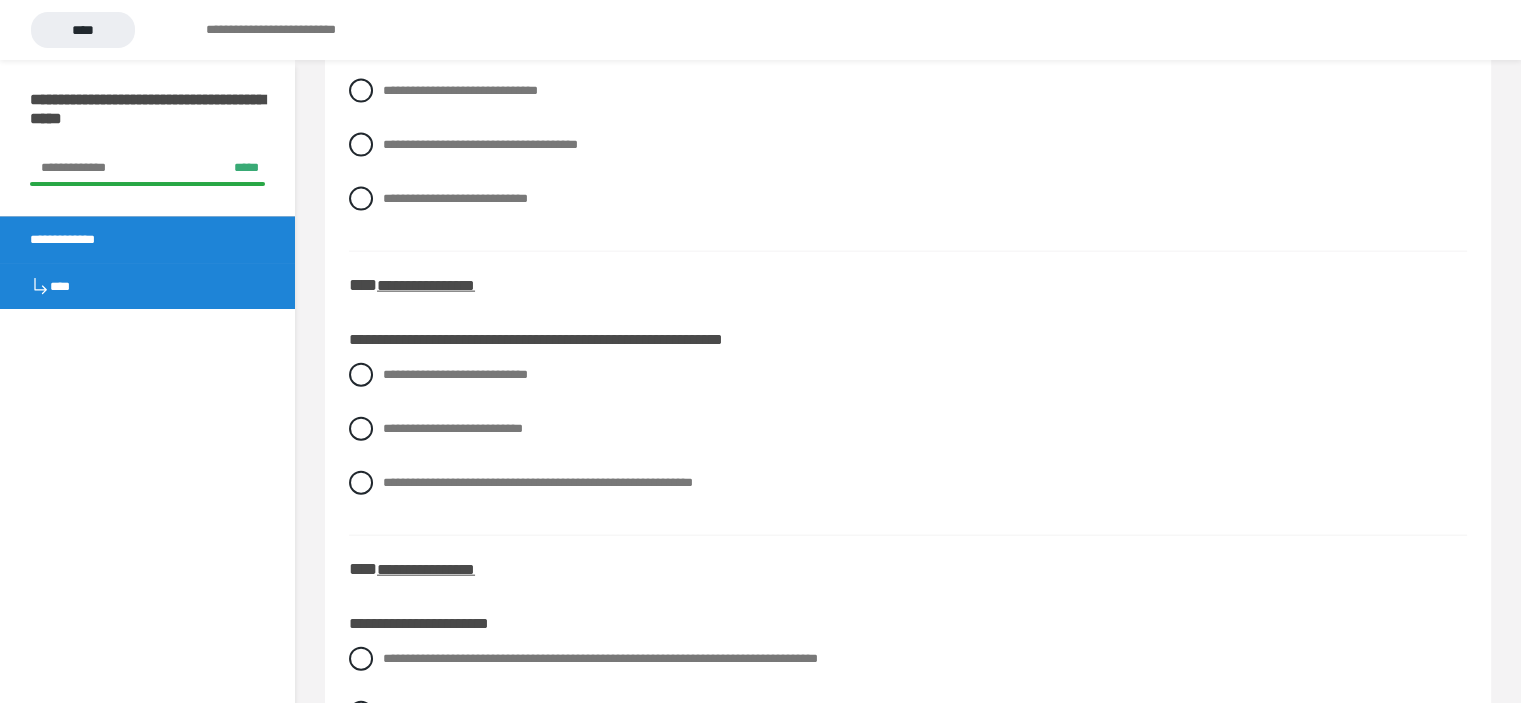 click on "**********" at bounding box center (908, 160) 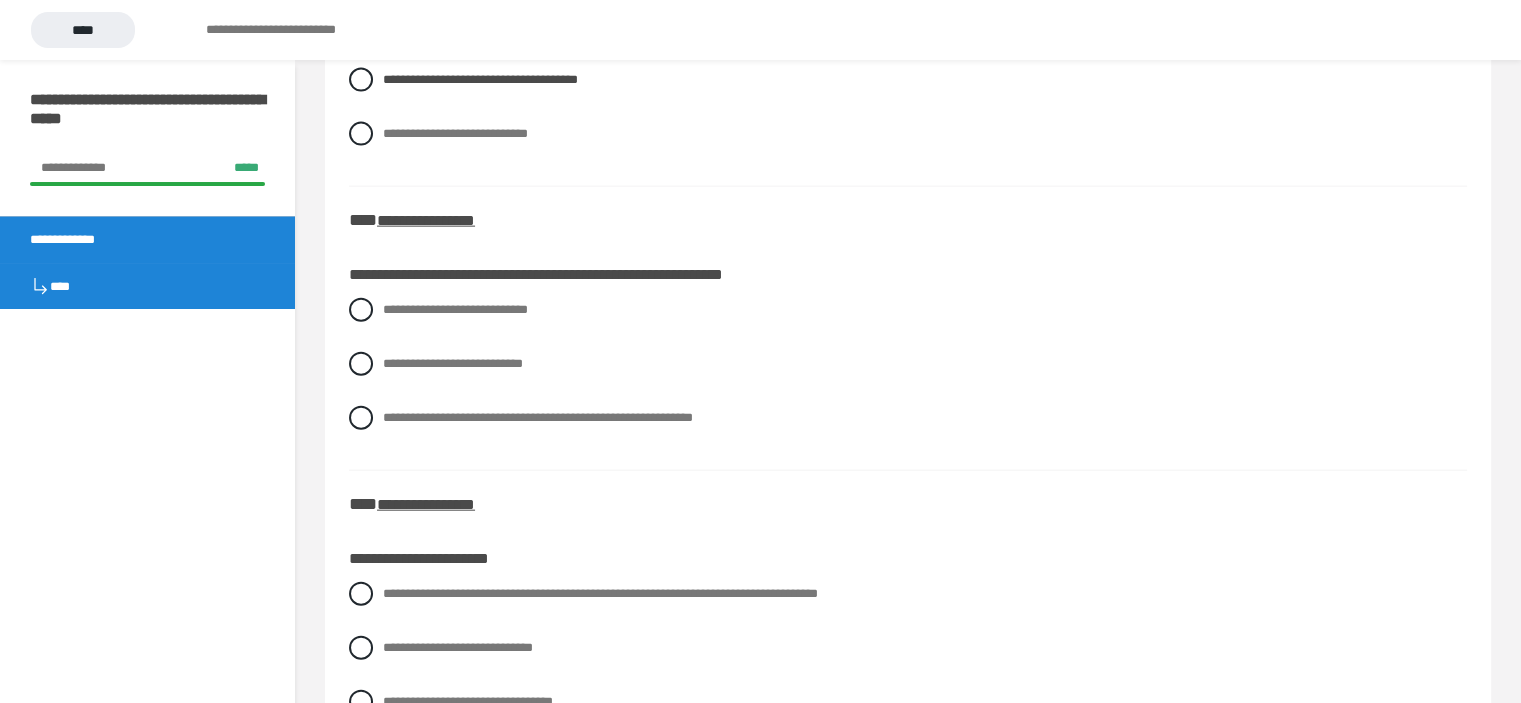 scroll, scrollTop: 4600, scrollLeft: 0, axis: vertical 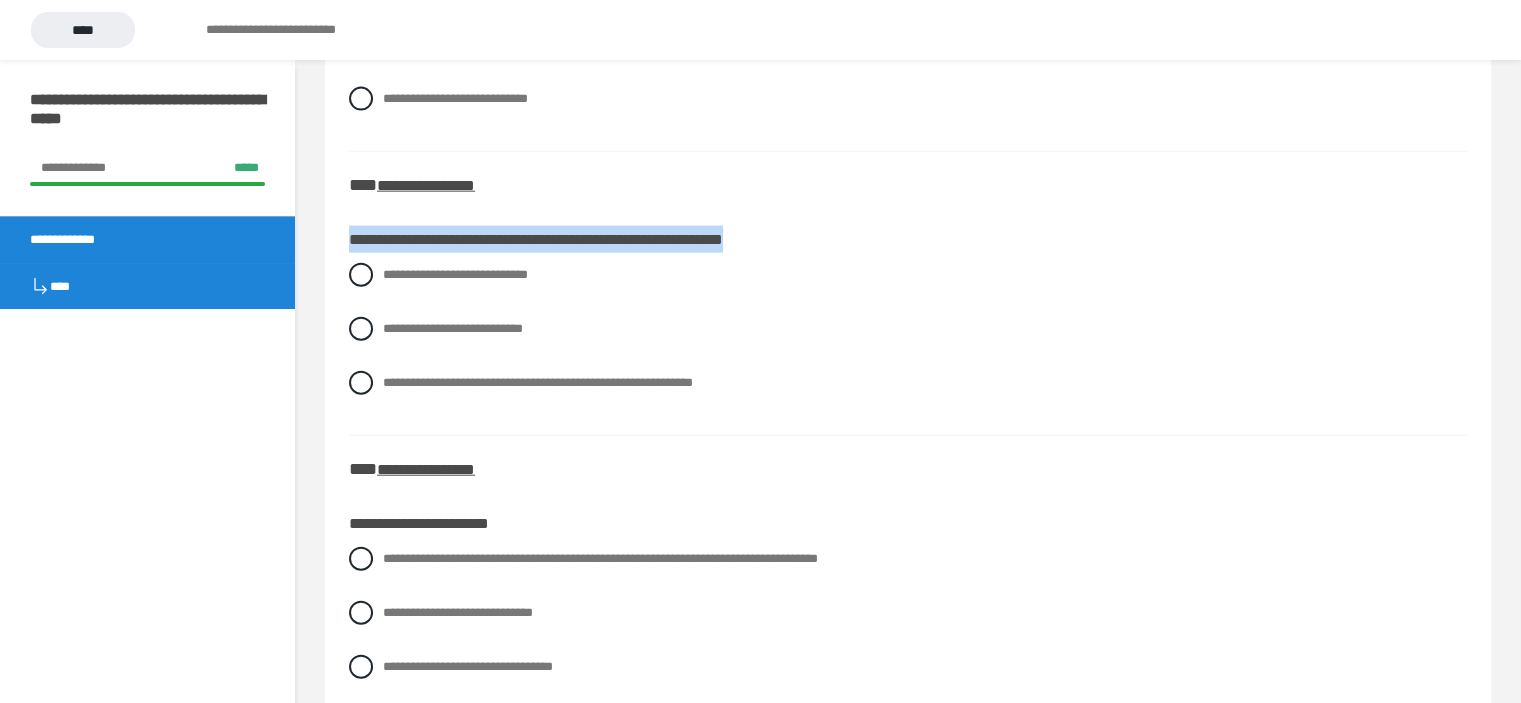 drag, startPoint x: 833, startPoint y: 299, endPoint x: 327, endPoint y: 299, distance: 506 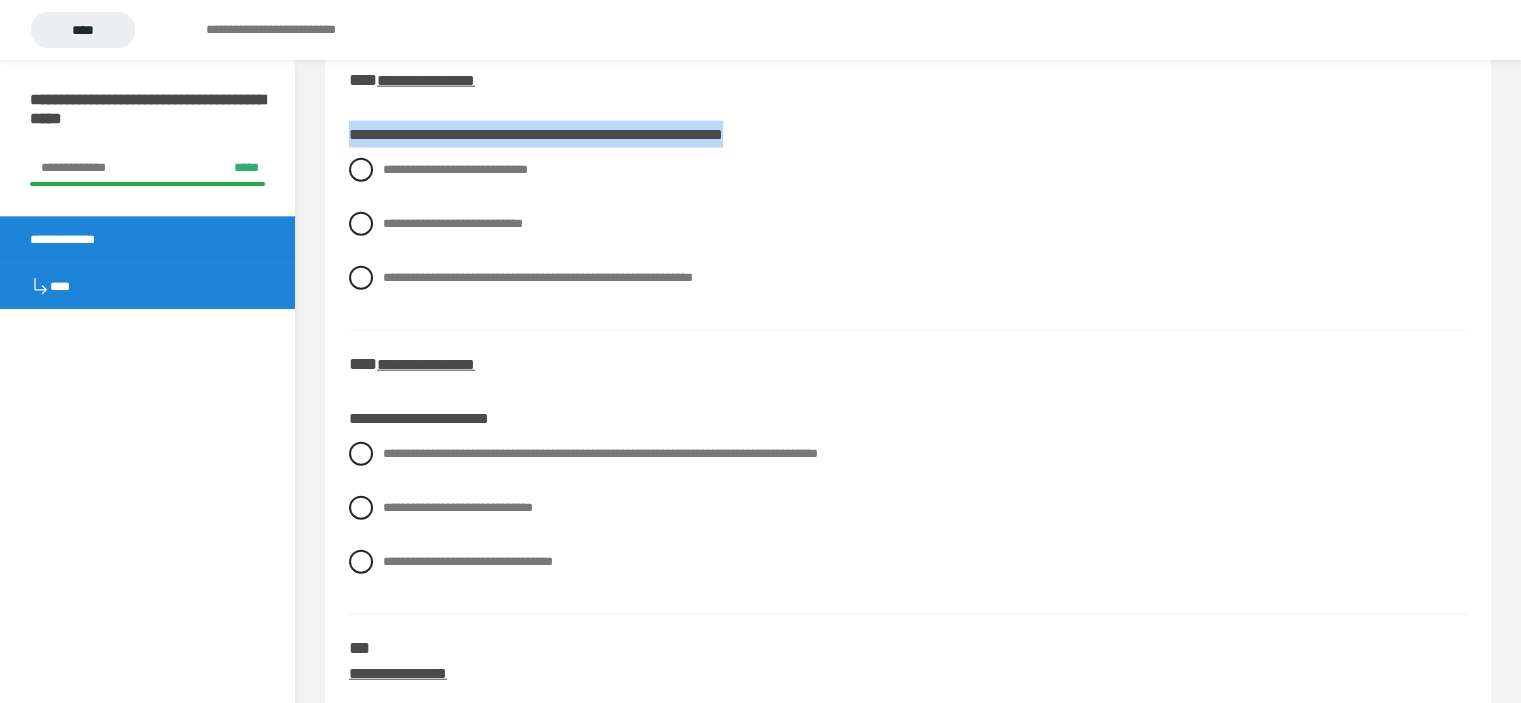 scroll, scrollTop: 4800, scrollLeft: 0, axis: vertical 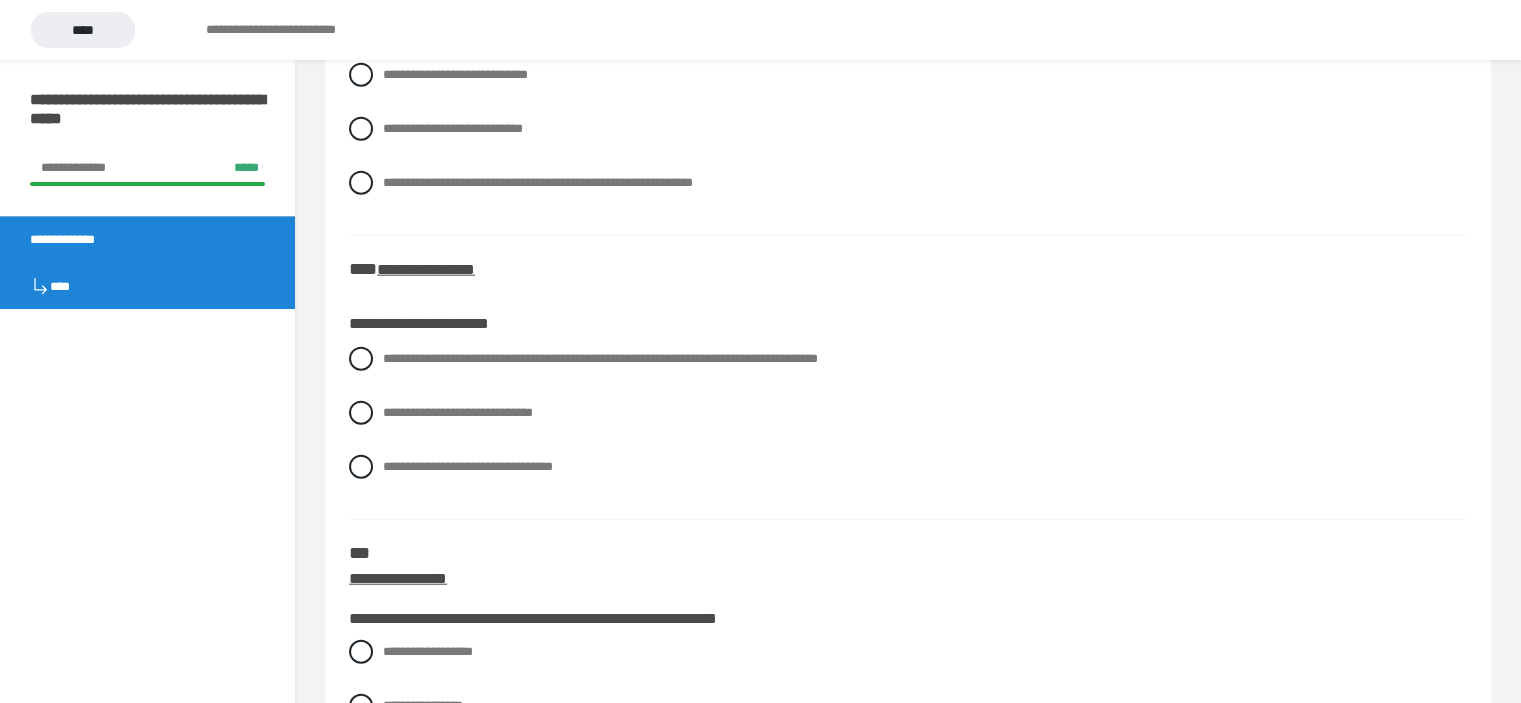 click on "**********" at bounding box center (600, 358) 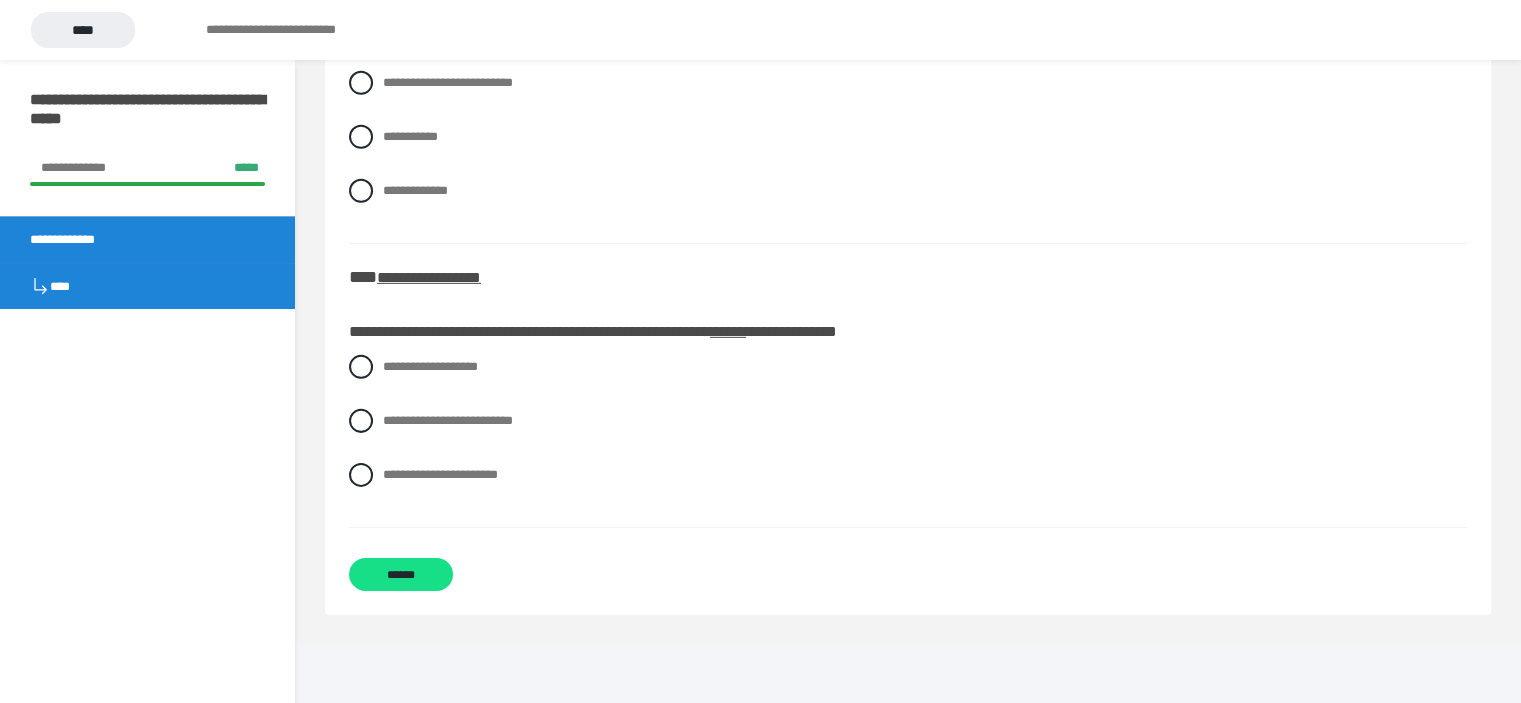 scroll, scrollTop: 6228, scrollLeft: 0, axis: vertical 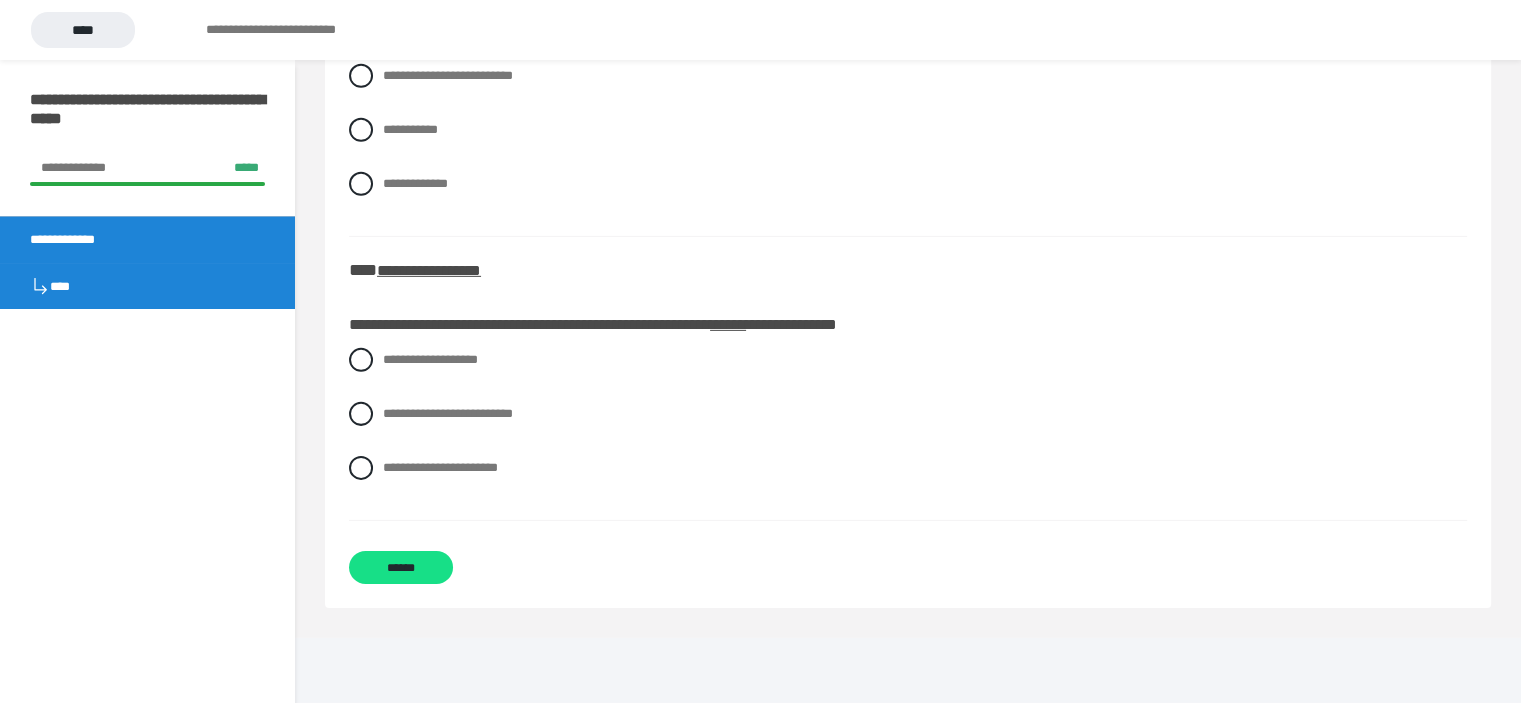 click on "**********" at bounding box center (430, 359) 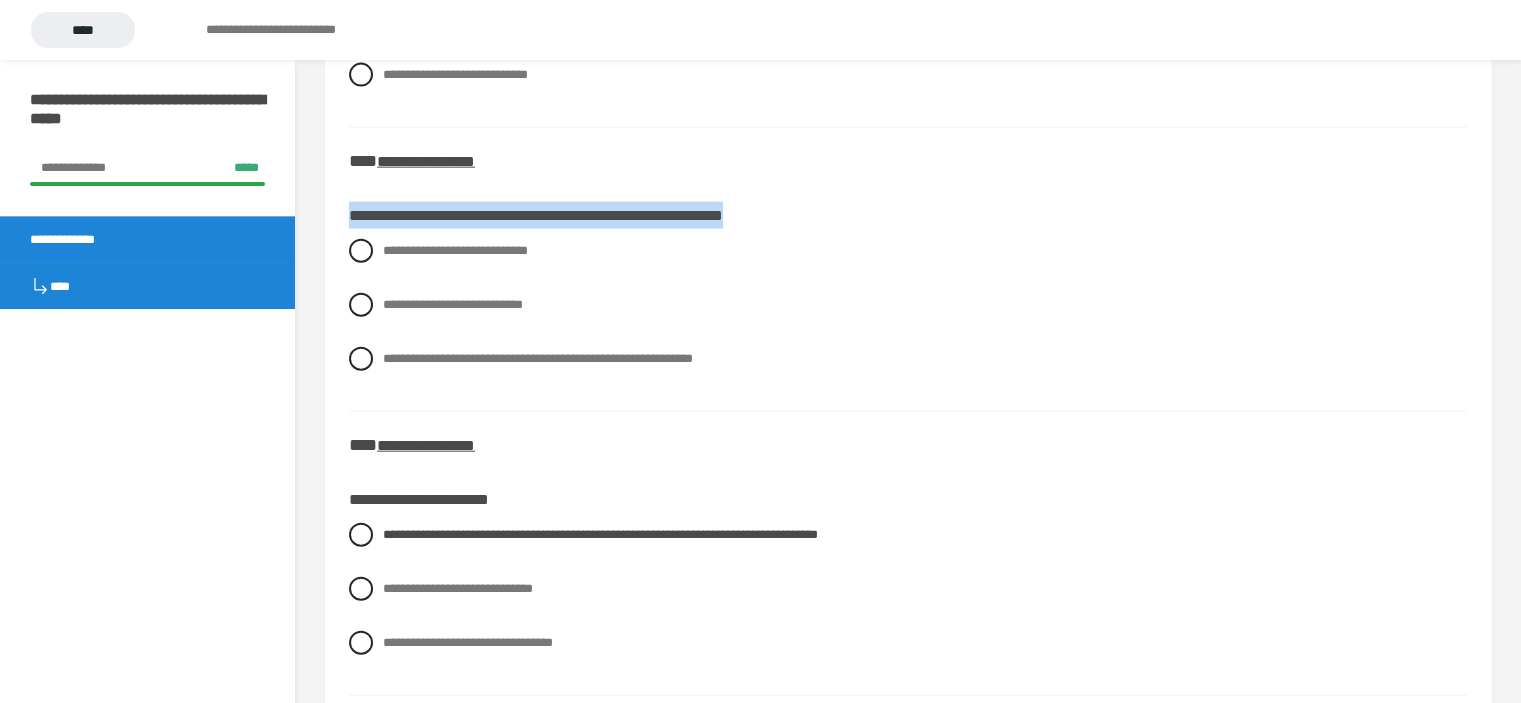 scroll, scrollTop: 4628, scrollLeft: 0, axis: vertical 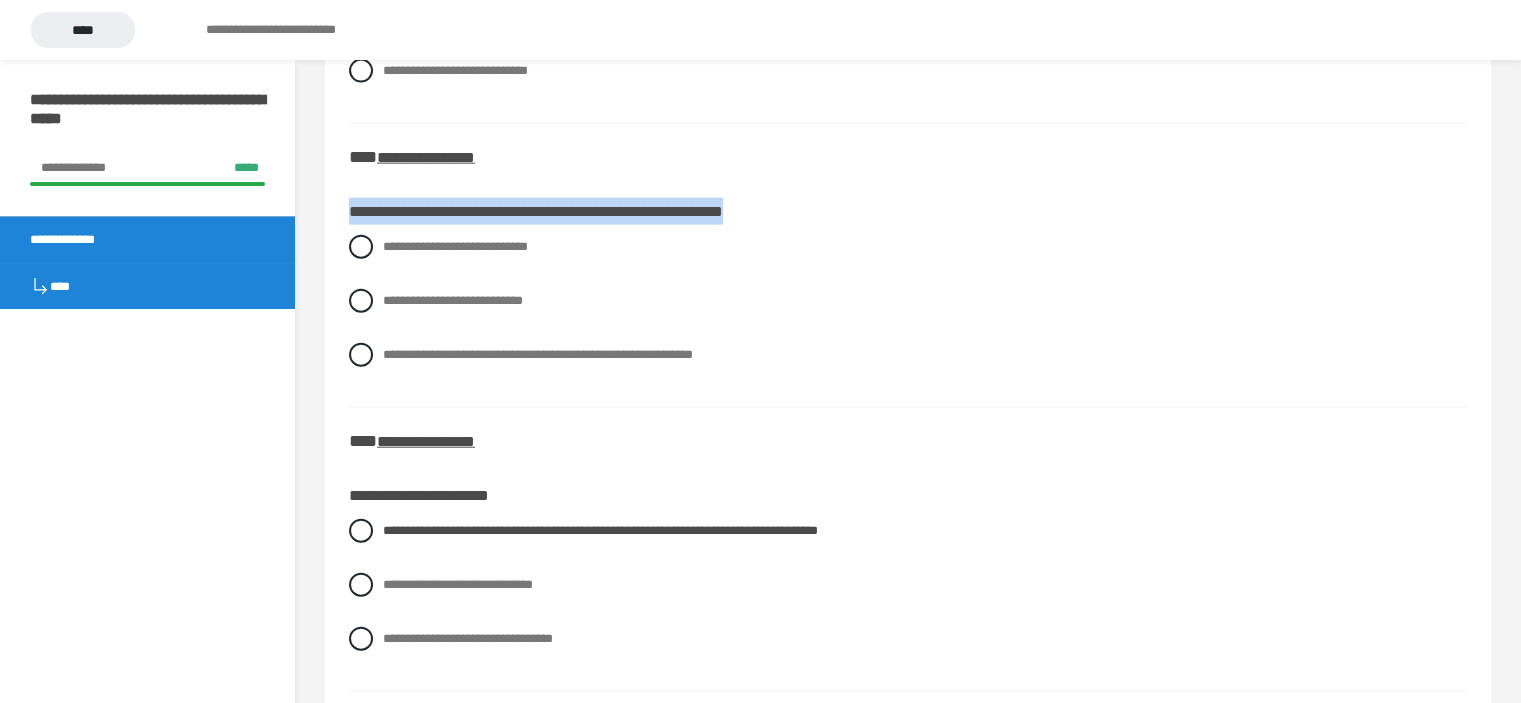copy on "**********" 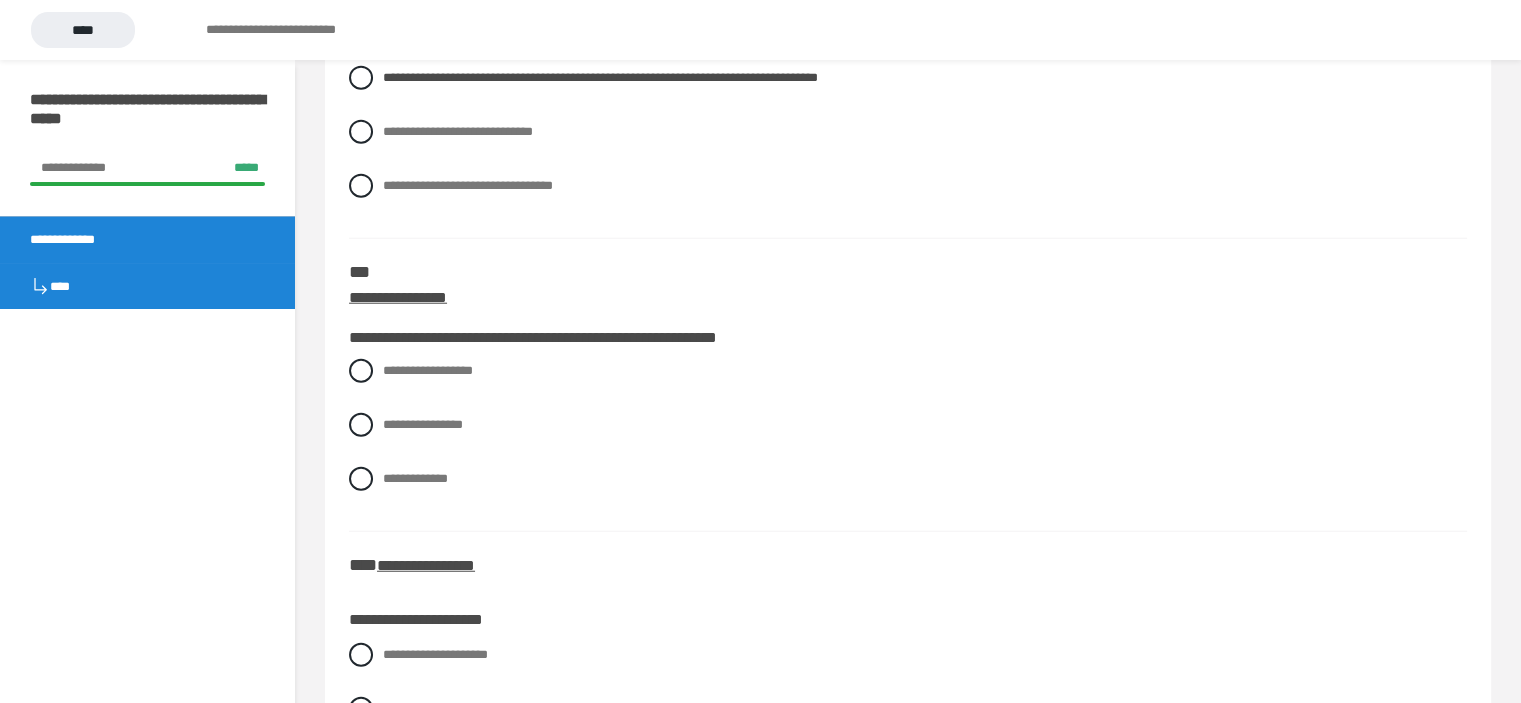 scroll, scrollTop: 5128, scrollLeft: 0, axis: vertical 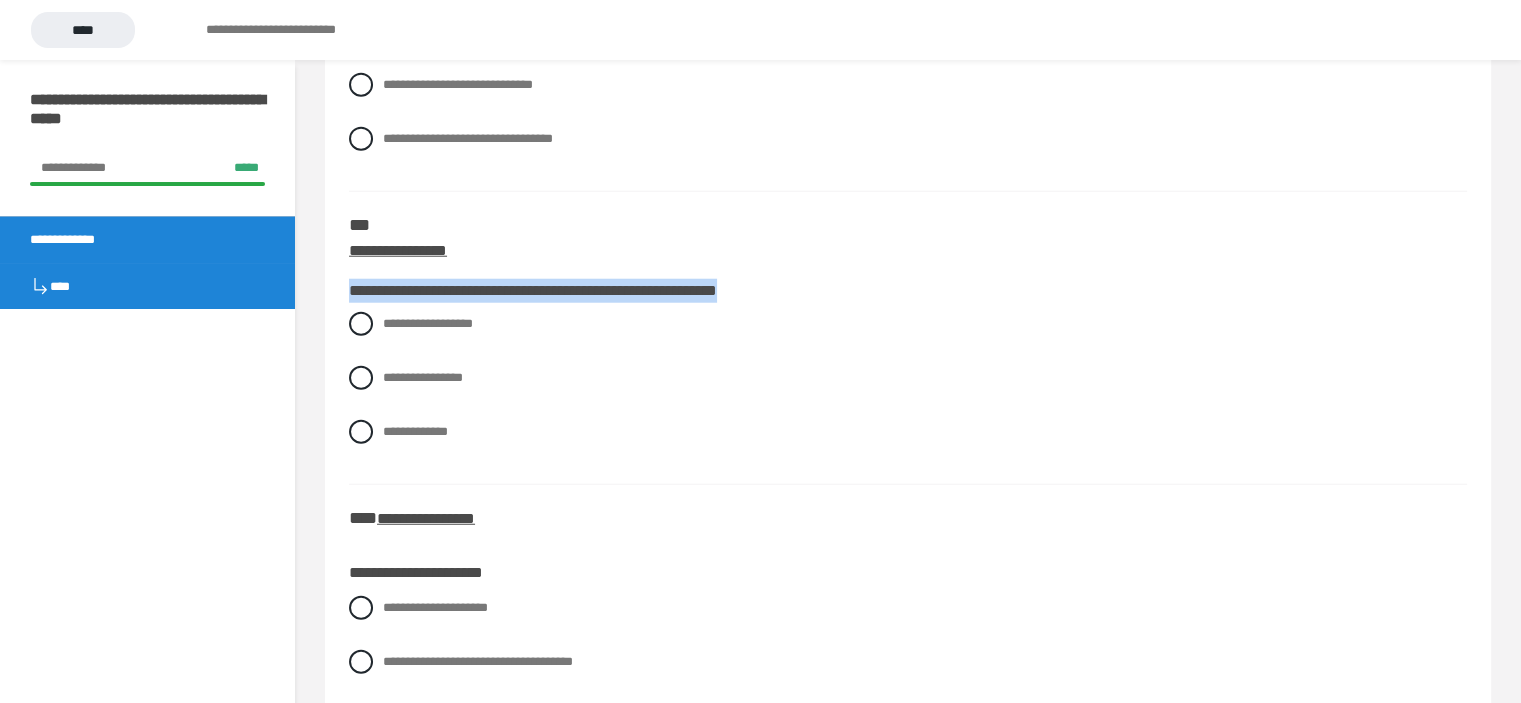 drag, startPoint x: 765, startPoint y: 348, endPoint x: 346, endPoint y: 335, distance: 419.20163 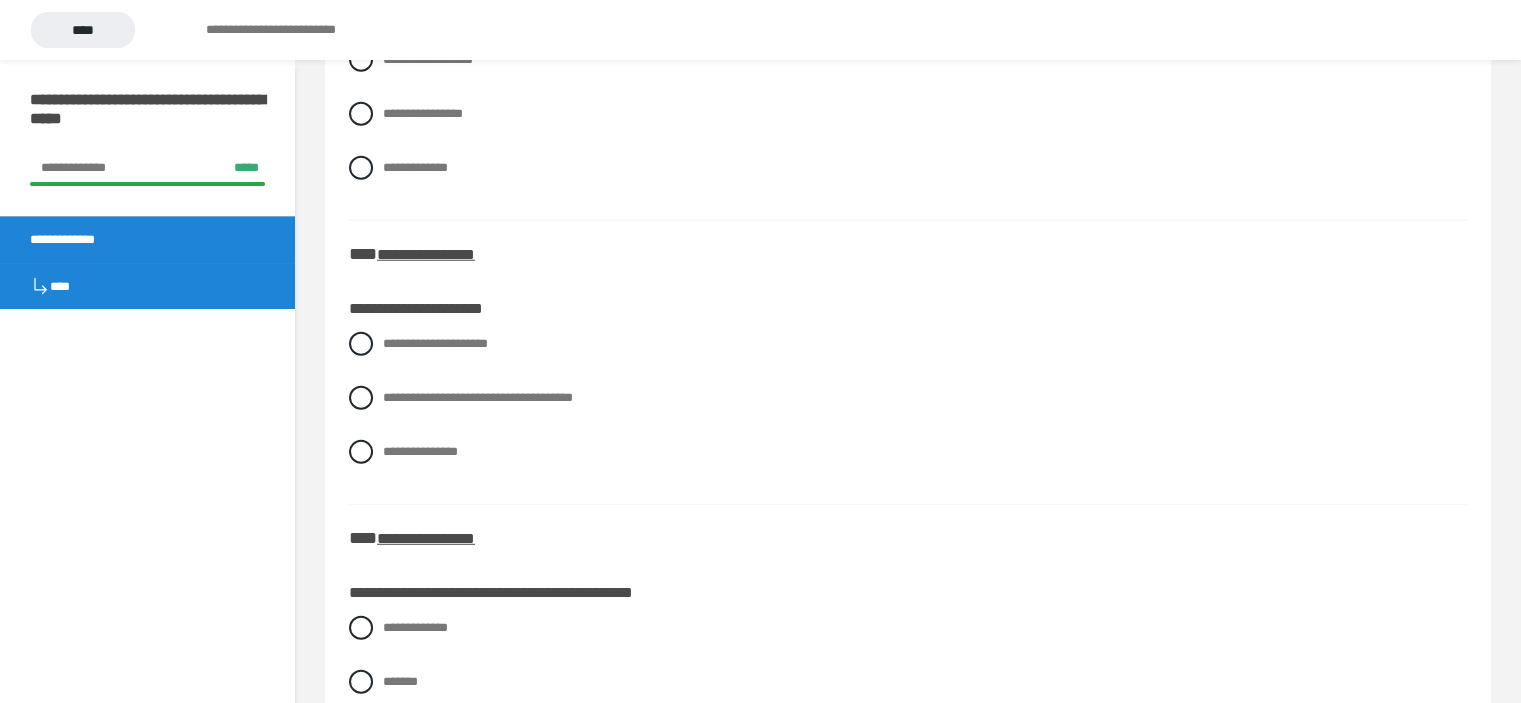 scroll, scrollTop: 5428, scrollLeft: 0, axis: vertical 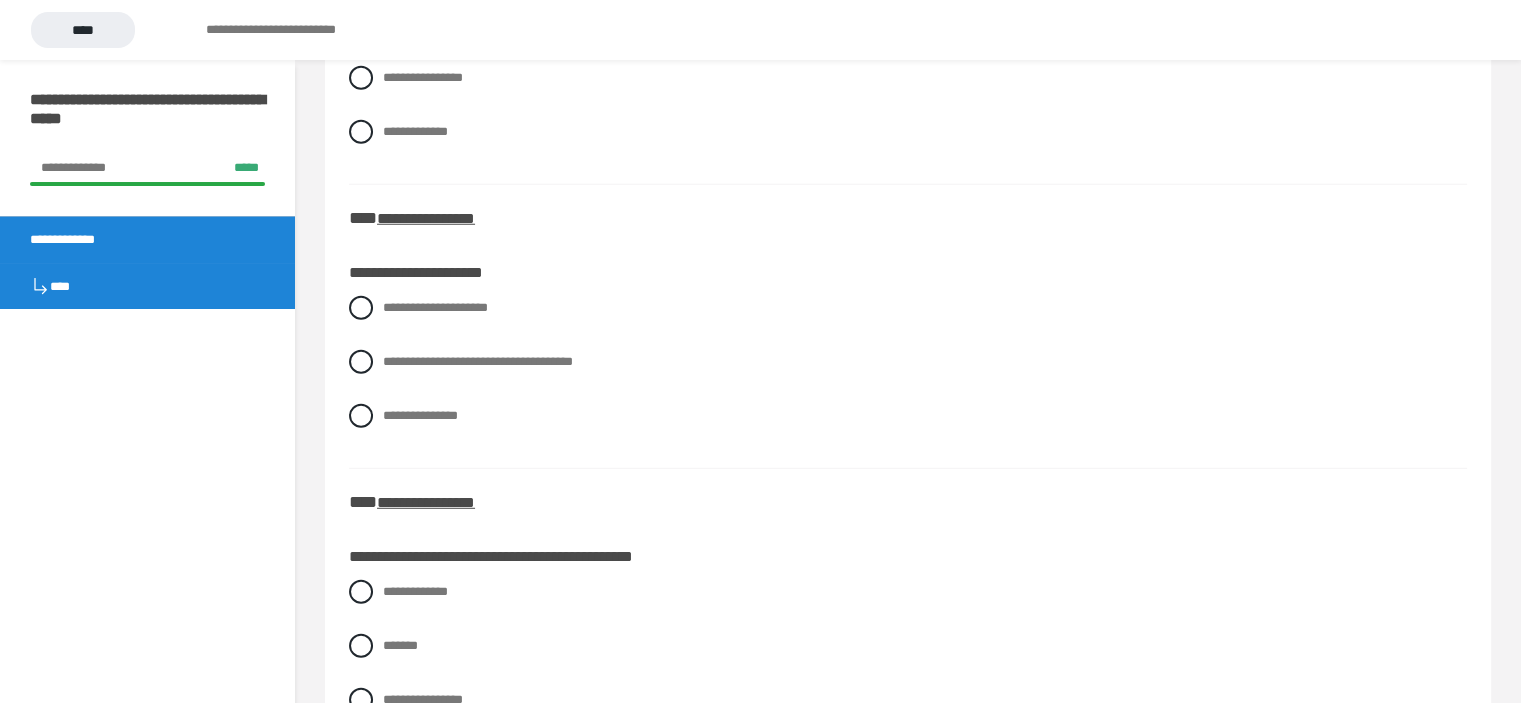 click on "**********" at bounding box center (420, 415) 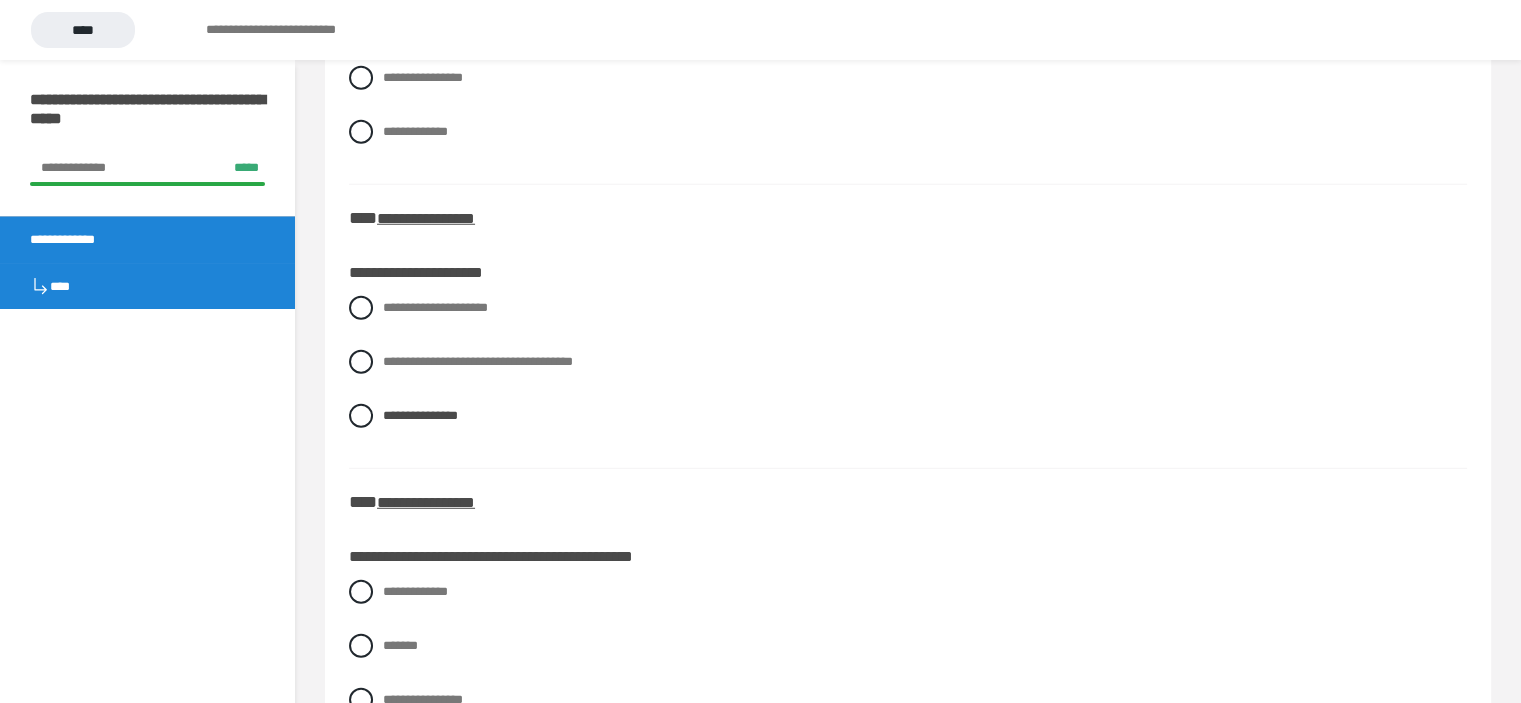 scroll, scrollTop: 5128, scrollLeft: 0, axis: vertical 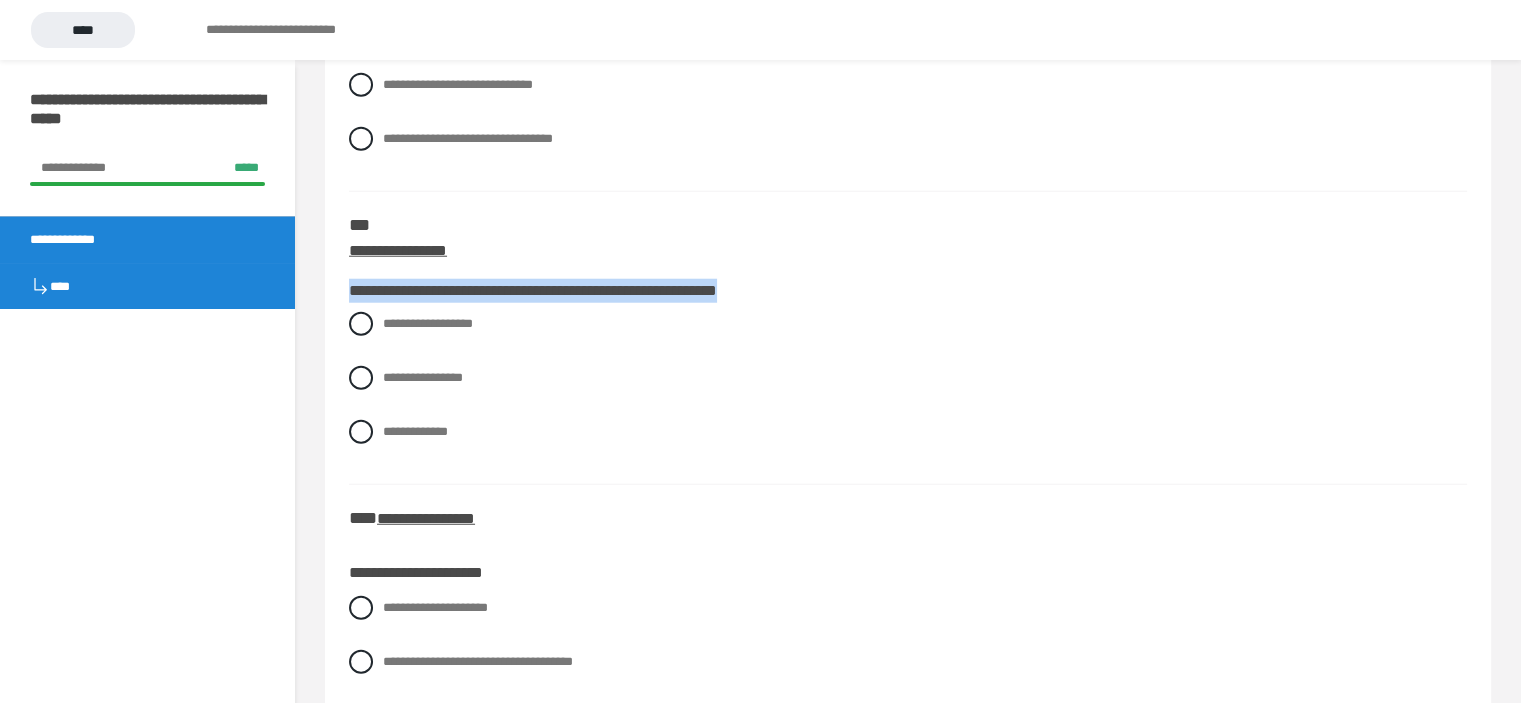 click on "**********" at bounding box center (415, 431) 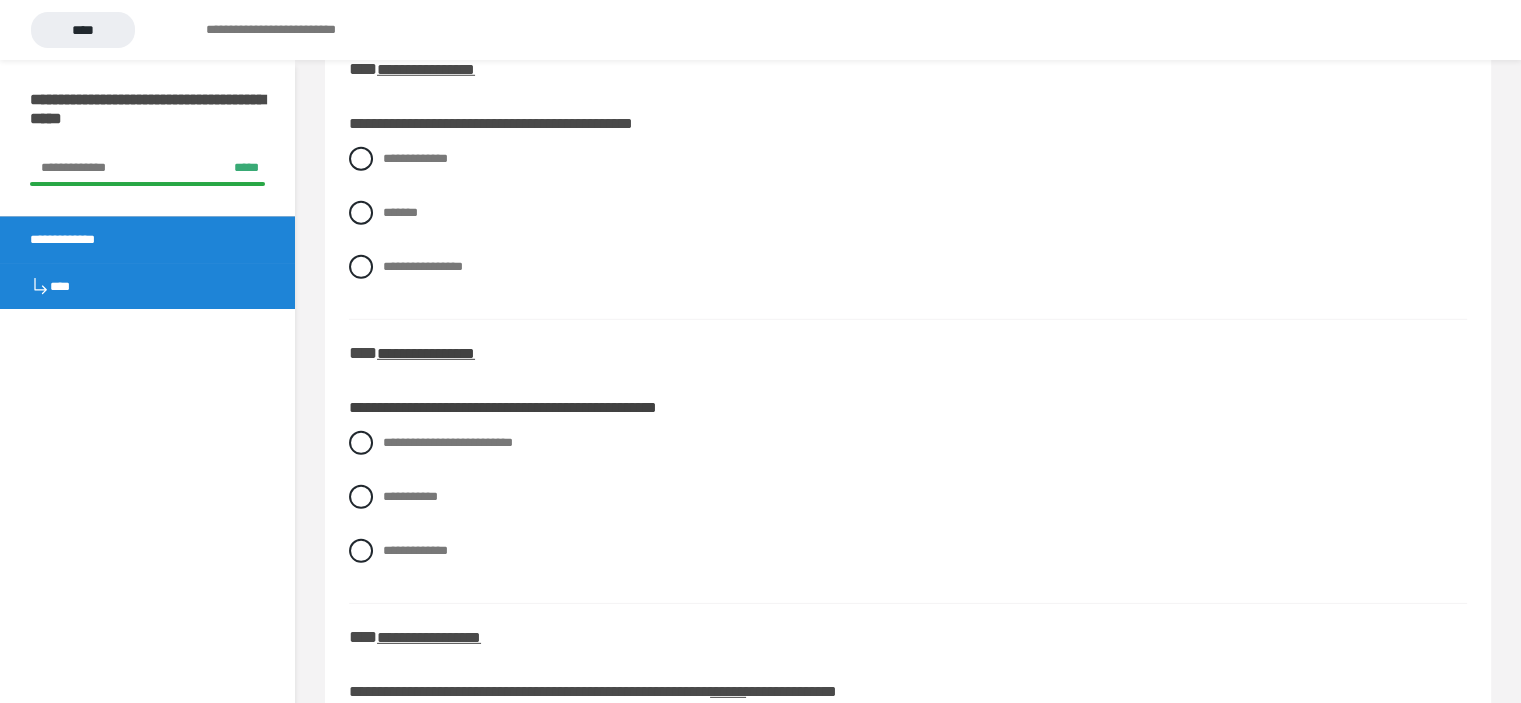 scroll, scrollTop: 5828, scrollLeft: 0, axis: vertical 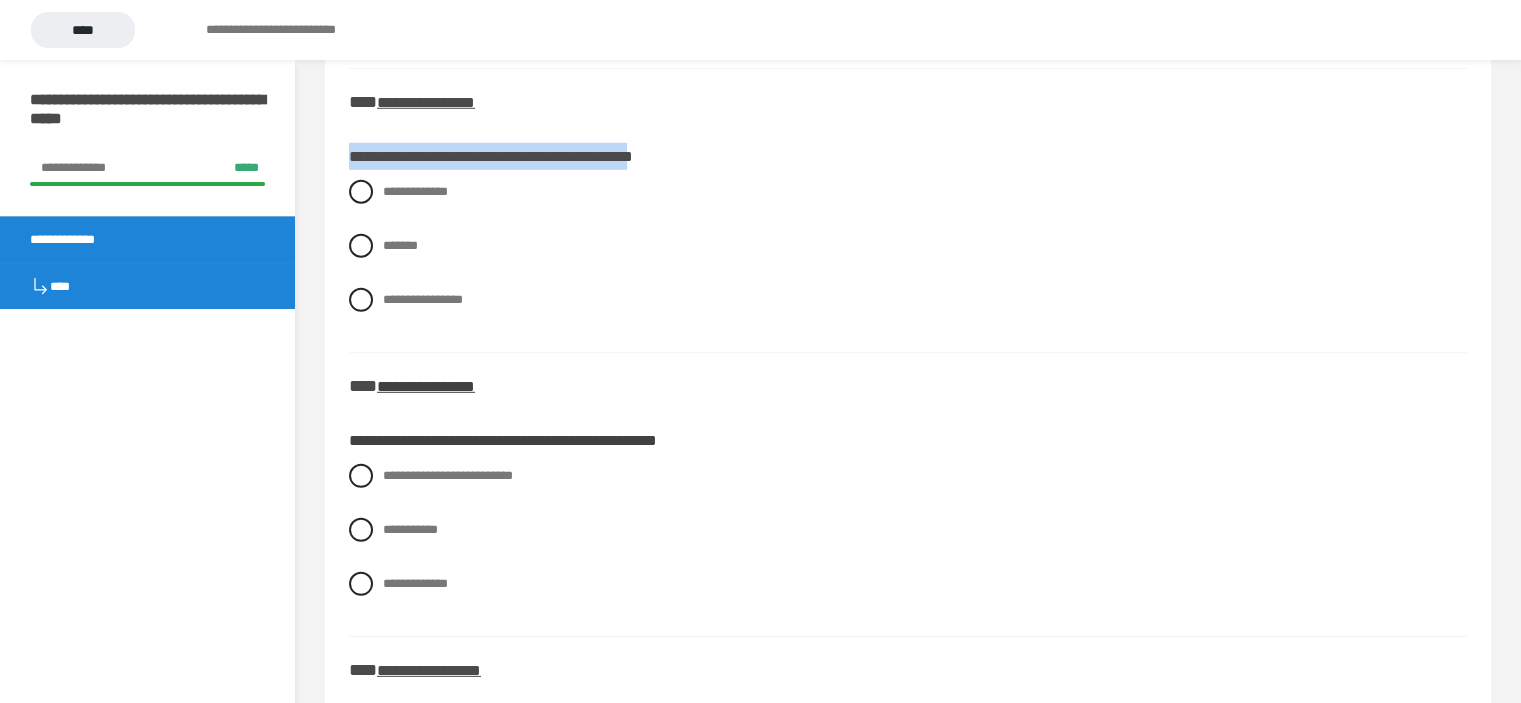drag, startPoint x: 708, startPoint y: 225, endPoint x: 336, endPoint y: 217, distance: 372.086 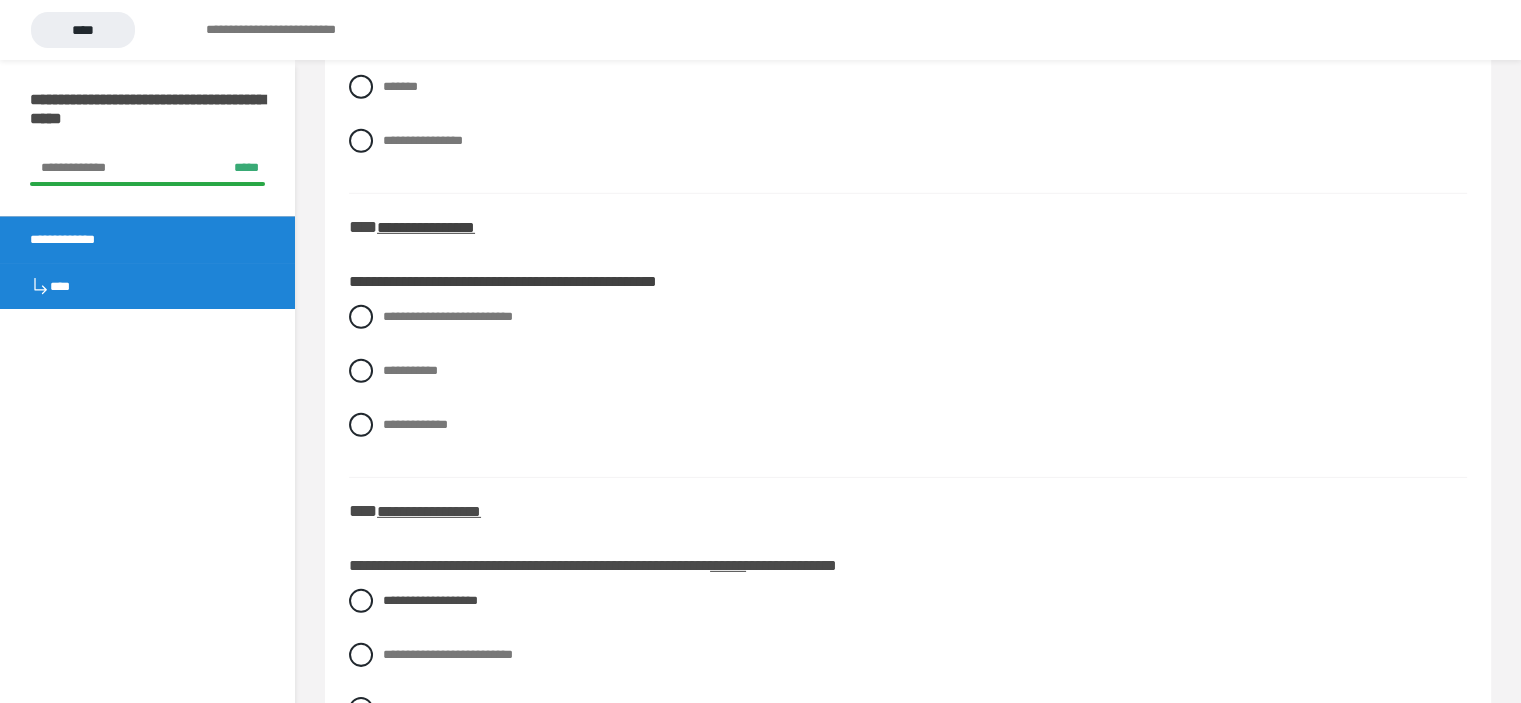 scroll, scrollTop: 6028, scrollLeft: 0, axis: vertical 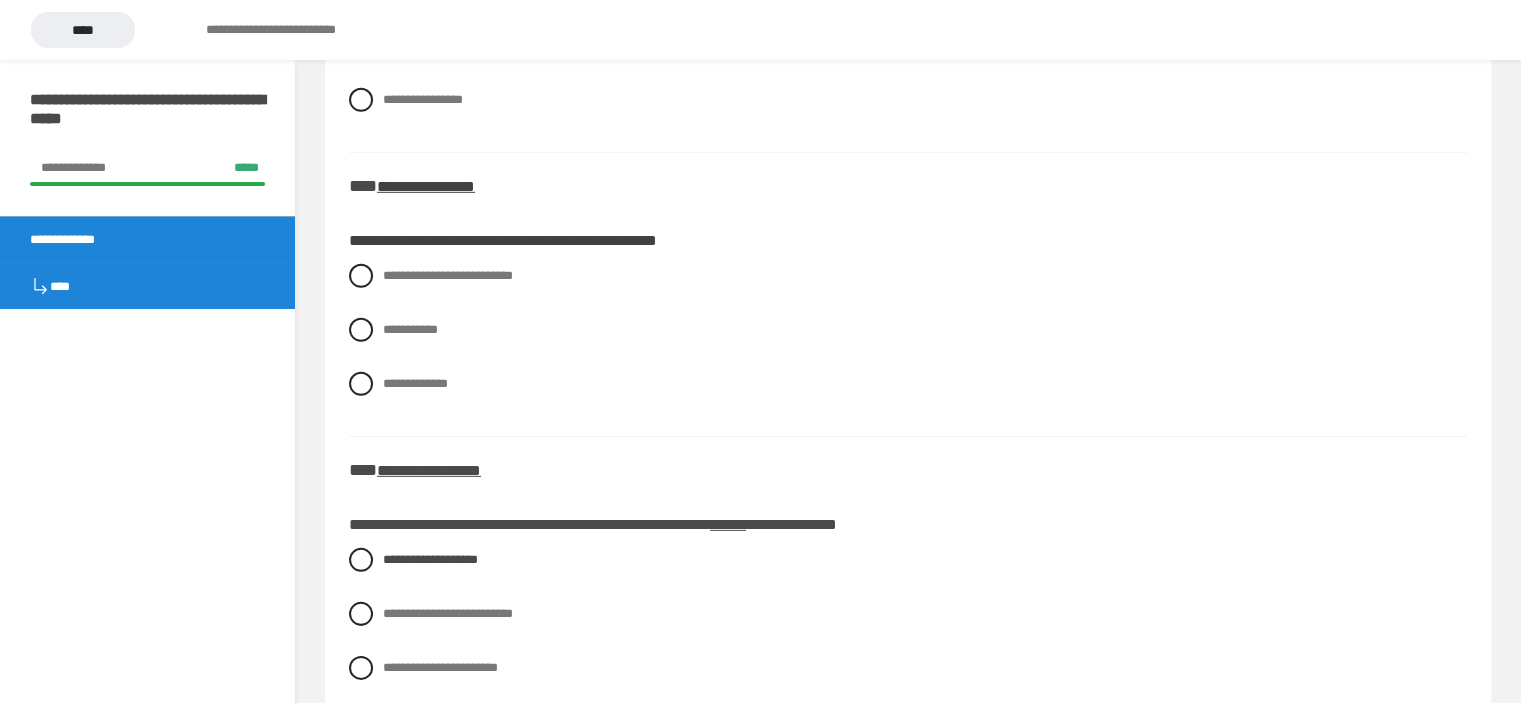 click on "**********" at bounding box center [415, 383] 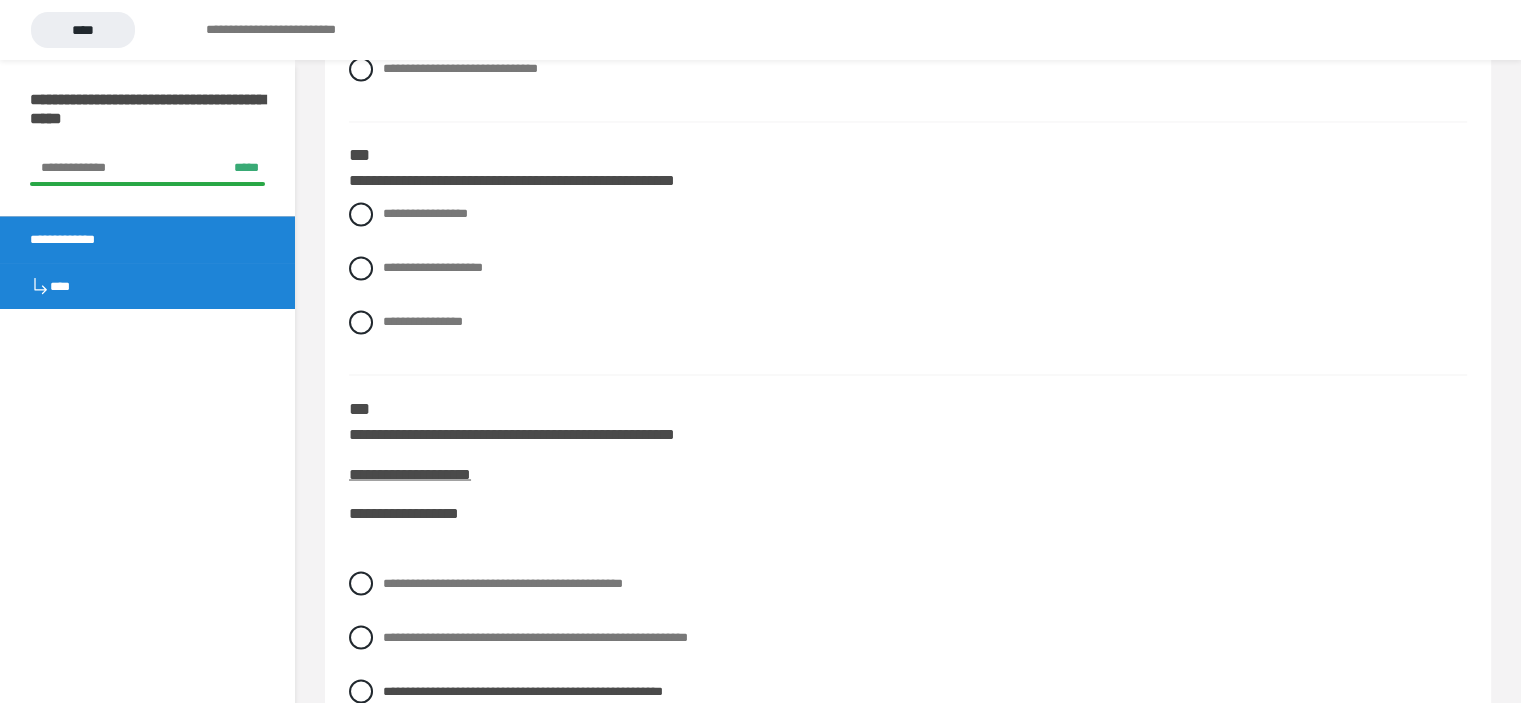 scroll, scrollTop: 3328, scrollLeft: 0, axis: vertical 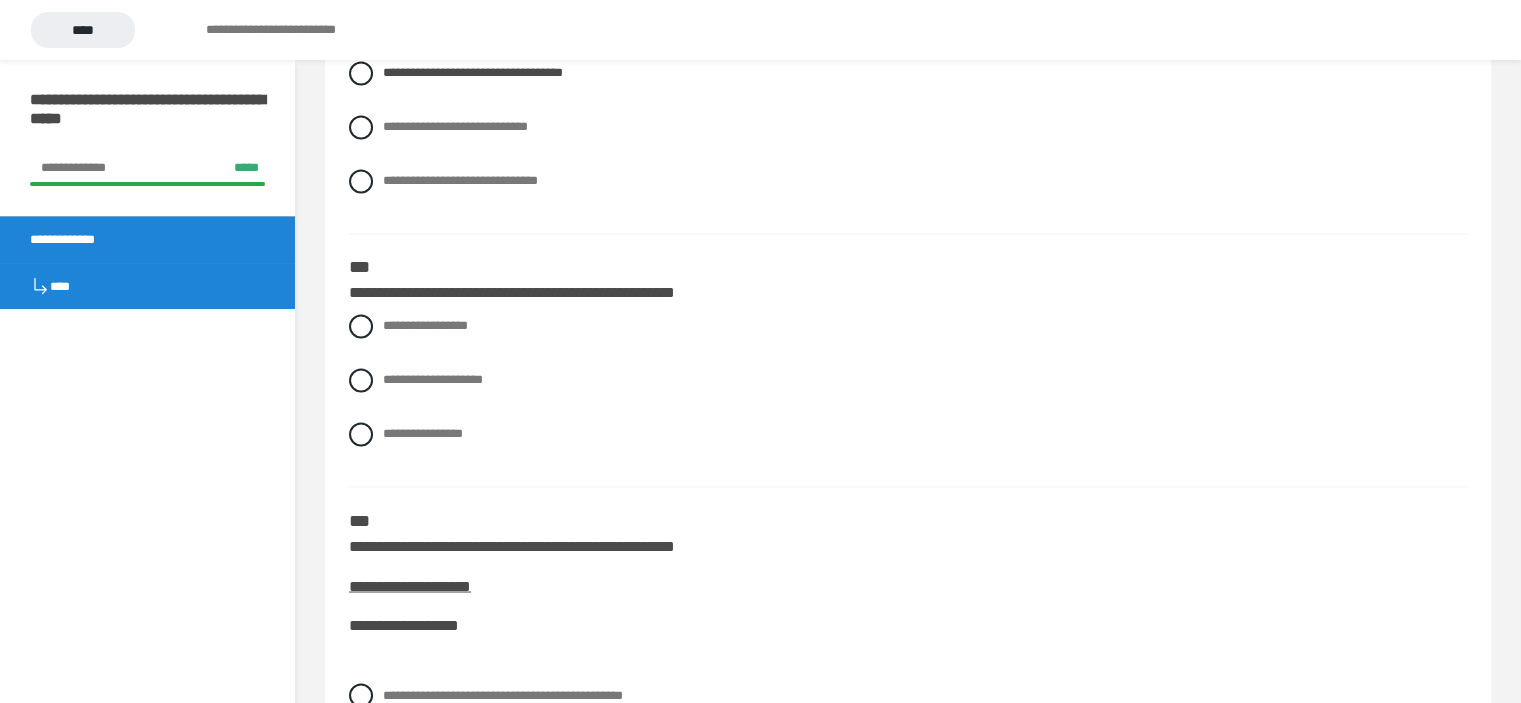 click on "**********" at bounding box center (423, 433) 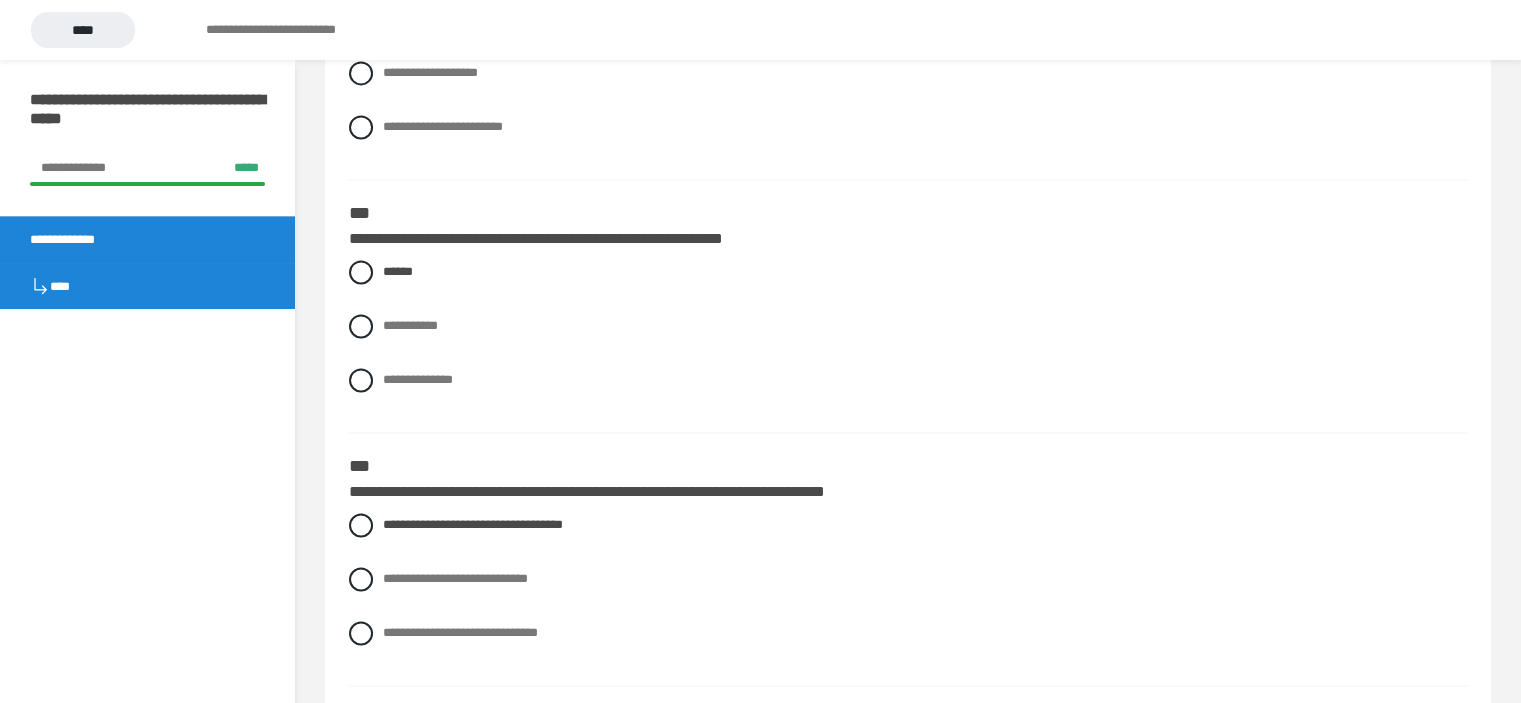 scroll, scrollTop: 2828, scrollLeft: 0, axis: vertical 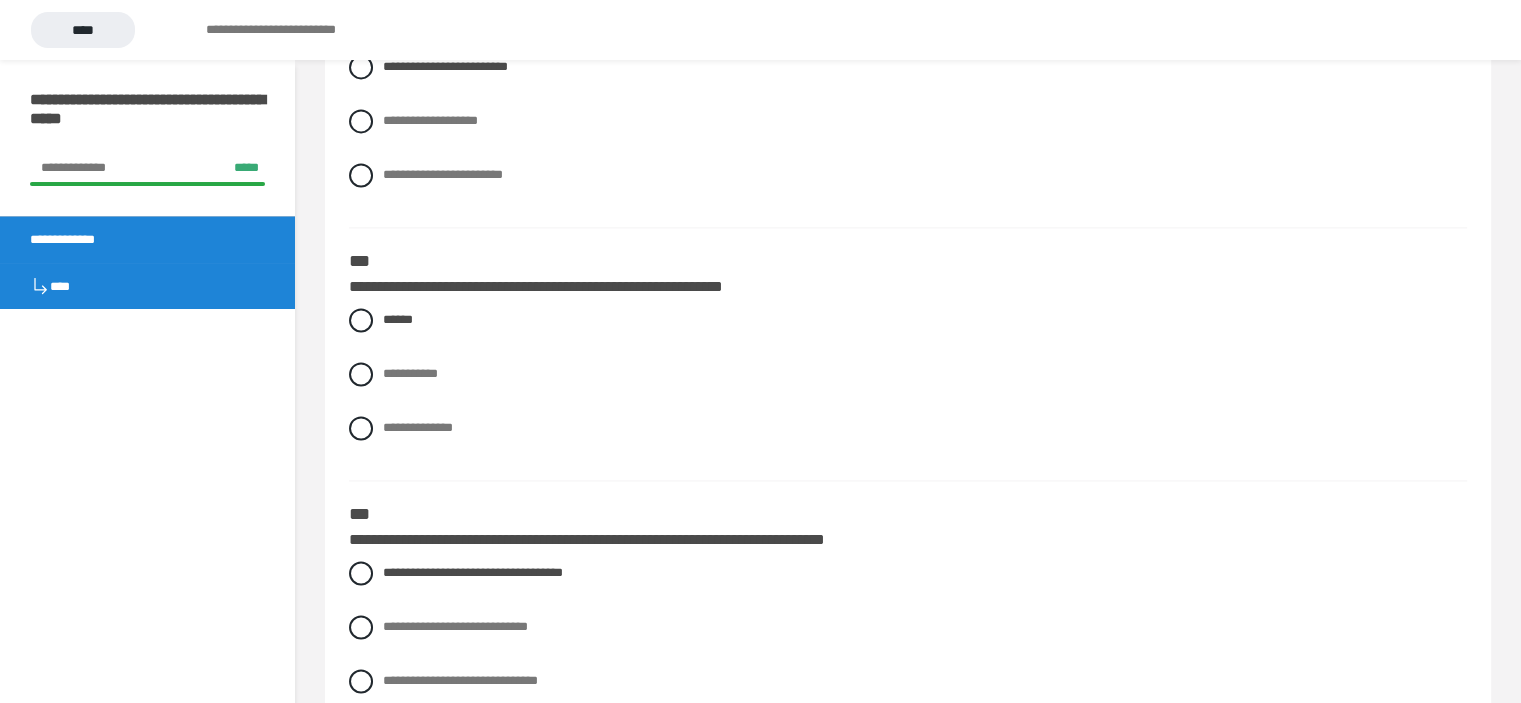 click on "**********" at bounding box center (418, 427) 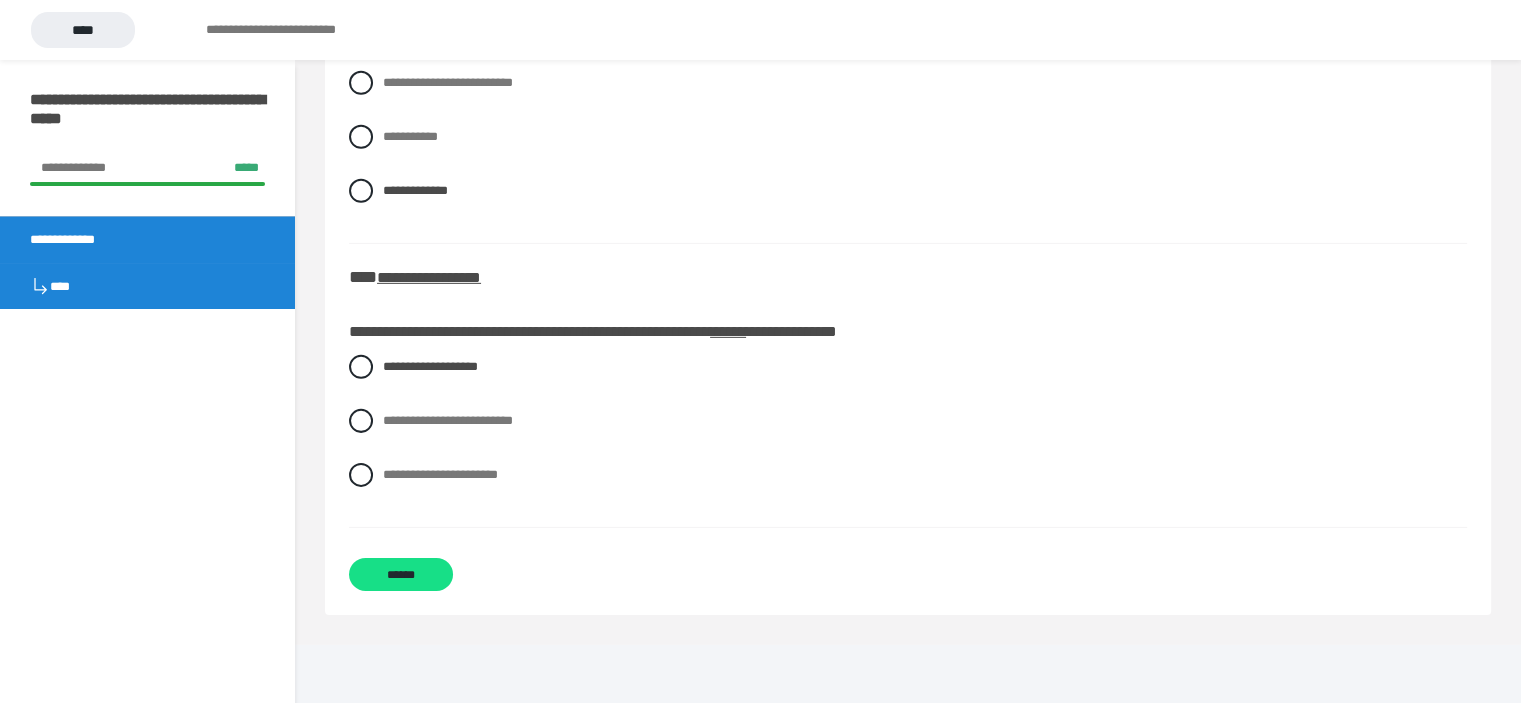 scroll, scrollTop: 6228, scrollLeft: 0, axis: vertical 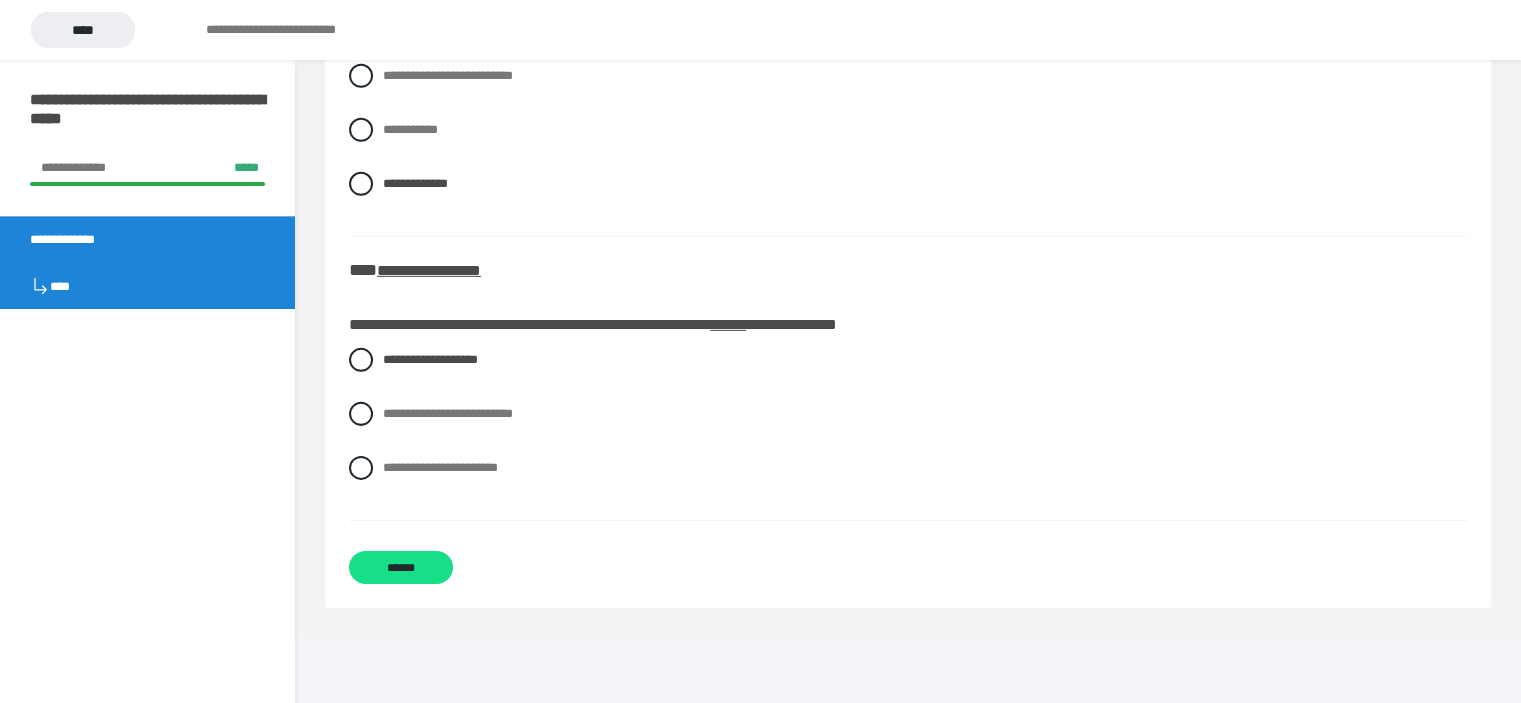 click on "******" at bounding box center (401, 567) 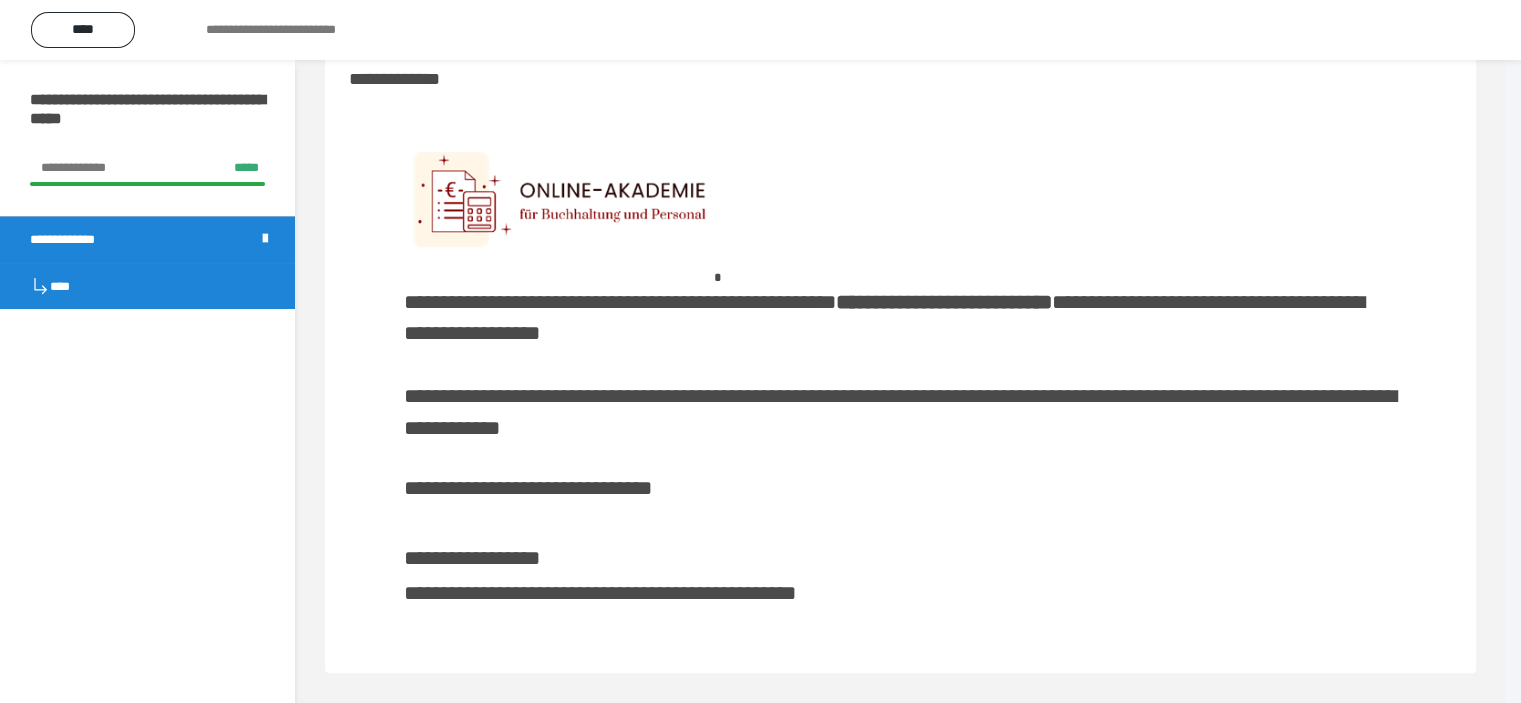 scroll, scrollTop: 294, scrollLeft: 0, axis: vertical 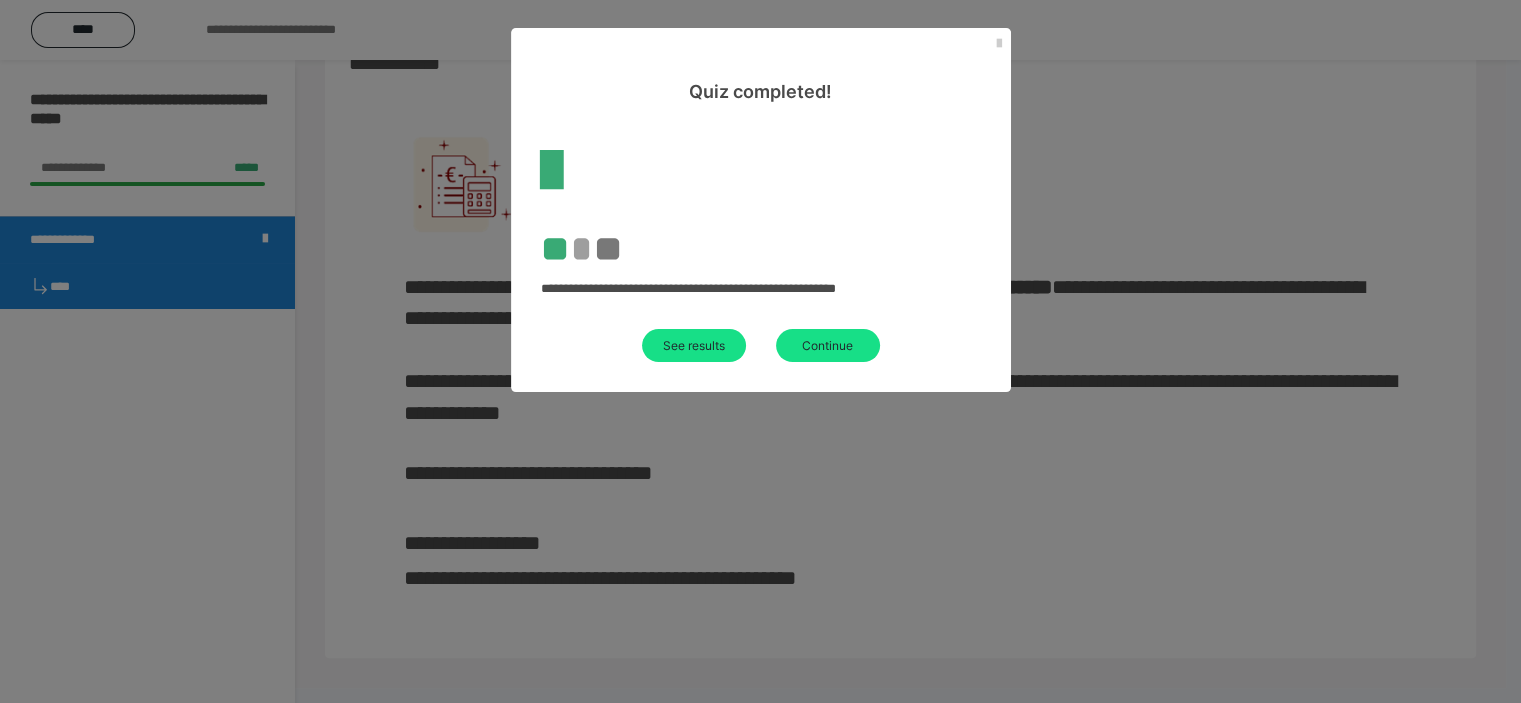 click on "See results" at bounding box center [694, 345] 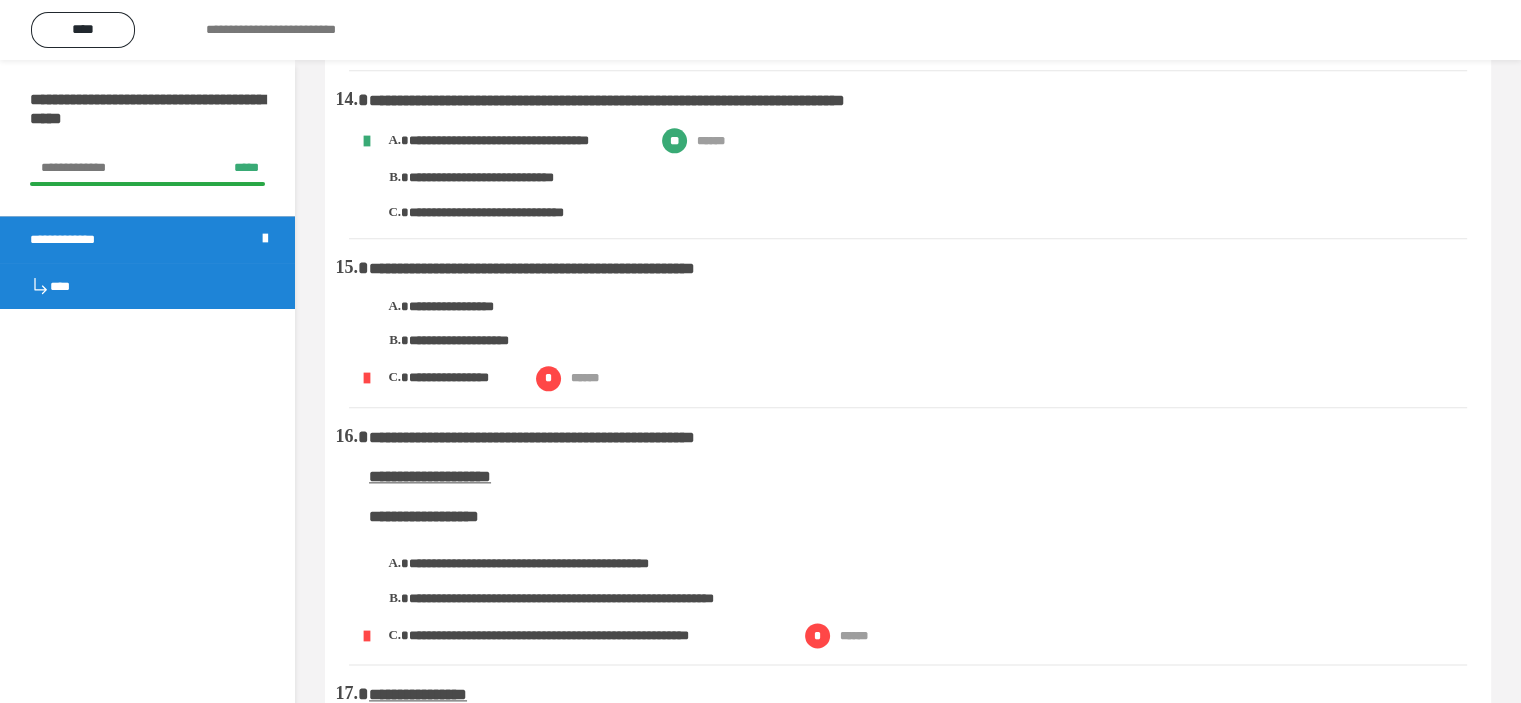 scroll, scrollTop: 2319, scrollLeft: 0, axis: vertical 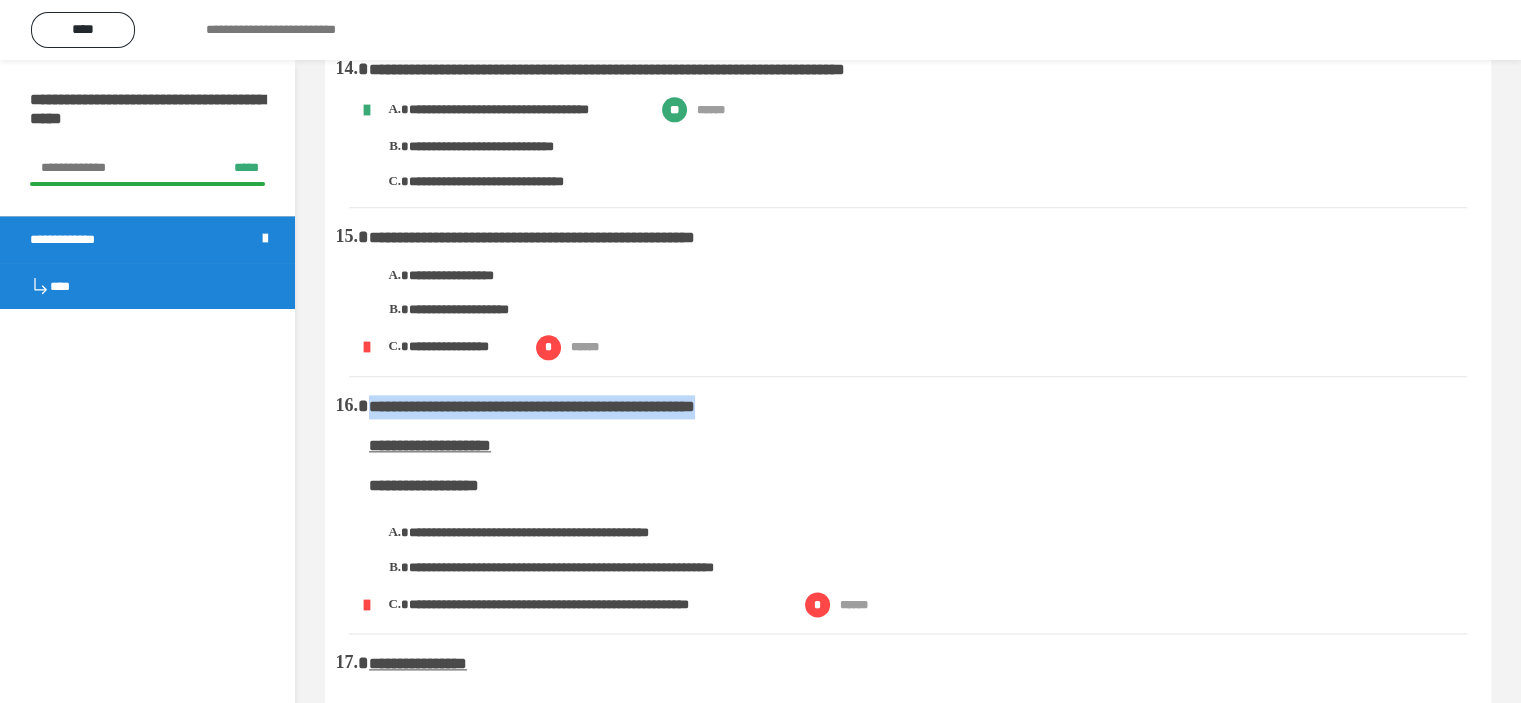 drag, startPoint x: 824, startPoint y: 410, endPoint x: 361, endPoint y: 405, distance: 463.027 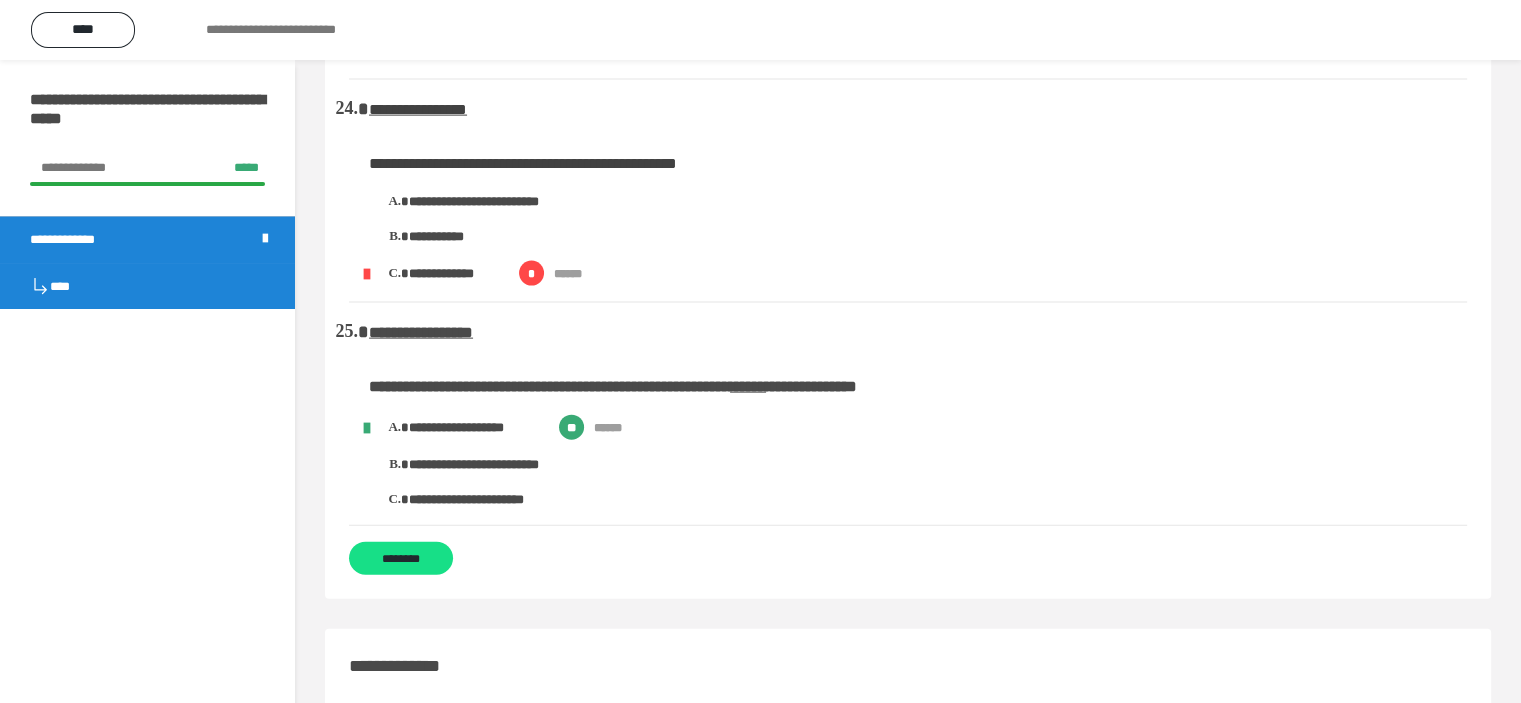 scroll, scrollTop: 4319, scrollLeft: 0, axis: vertical 